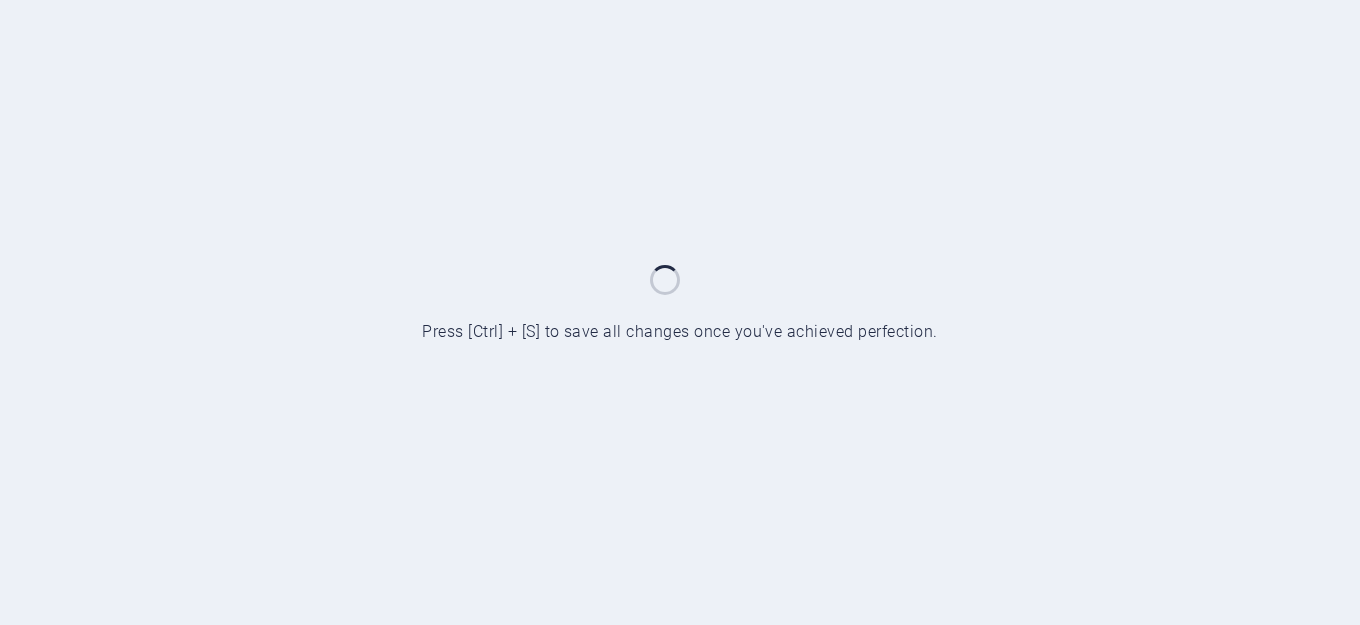 scroll, scrollTop: 0, scrollLeft: 0, axis: both 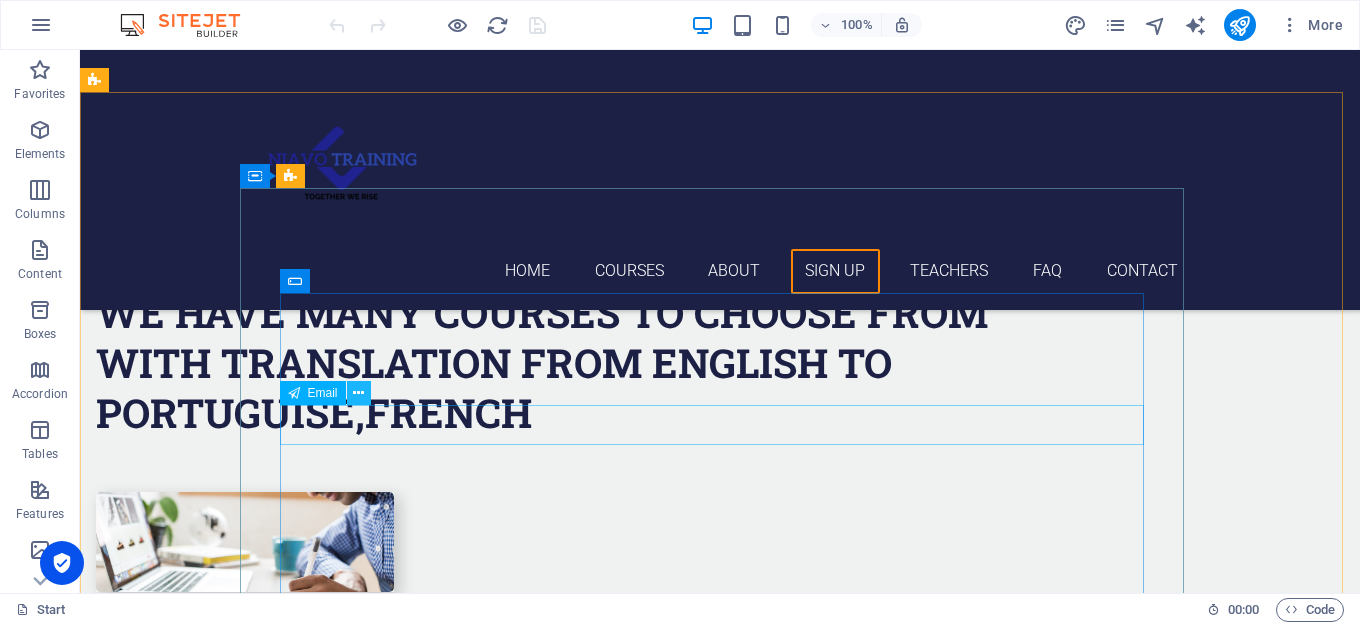 click at bounding box center (358, 393) 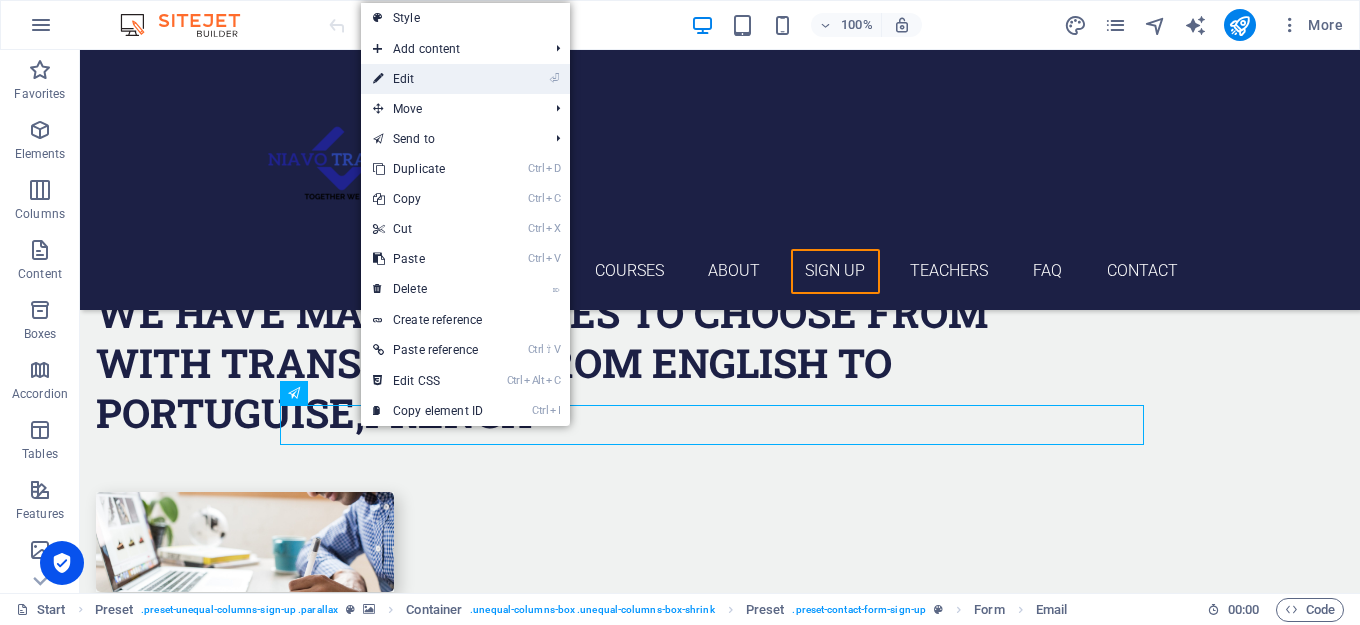 drag, startPoint x: 451, startPoint y: 78, endPoint x: 27, endPoint y: 58, distance: 424.47144 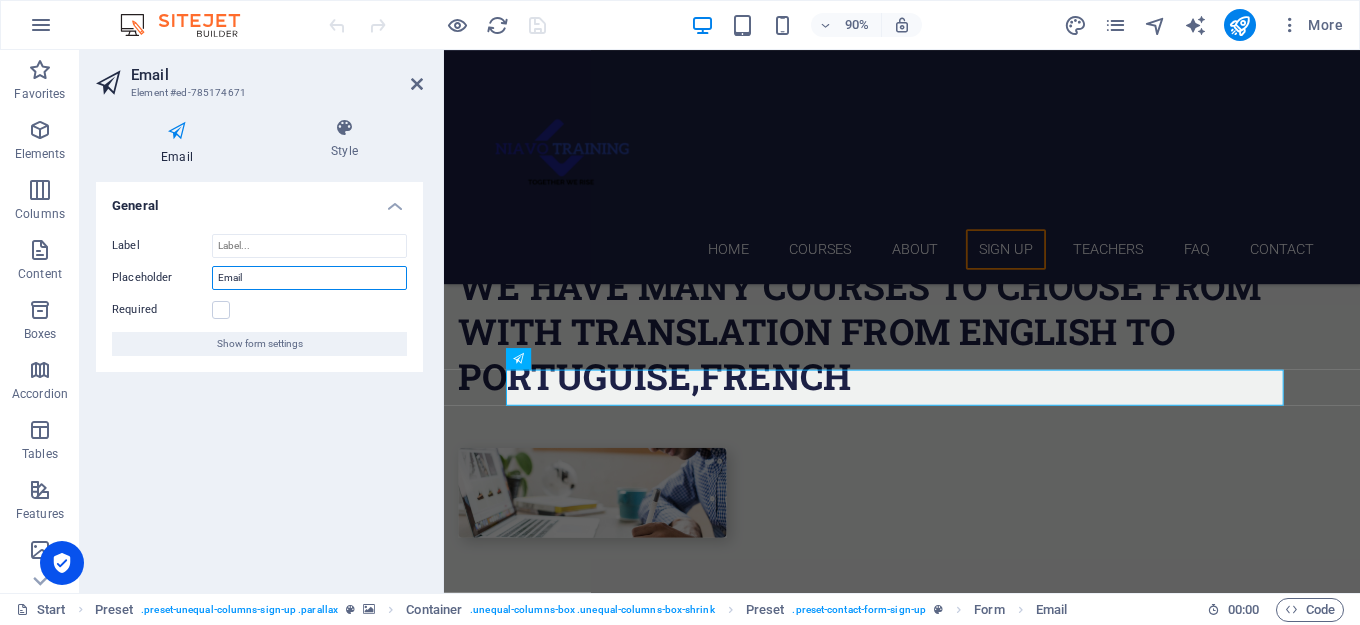 click on "Email" at bounding box center (309, 278) 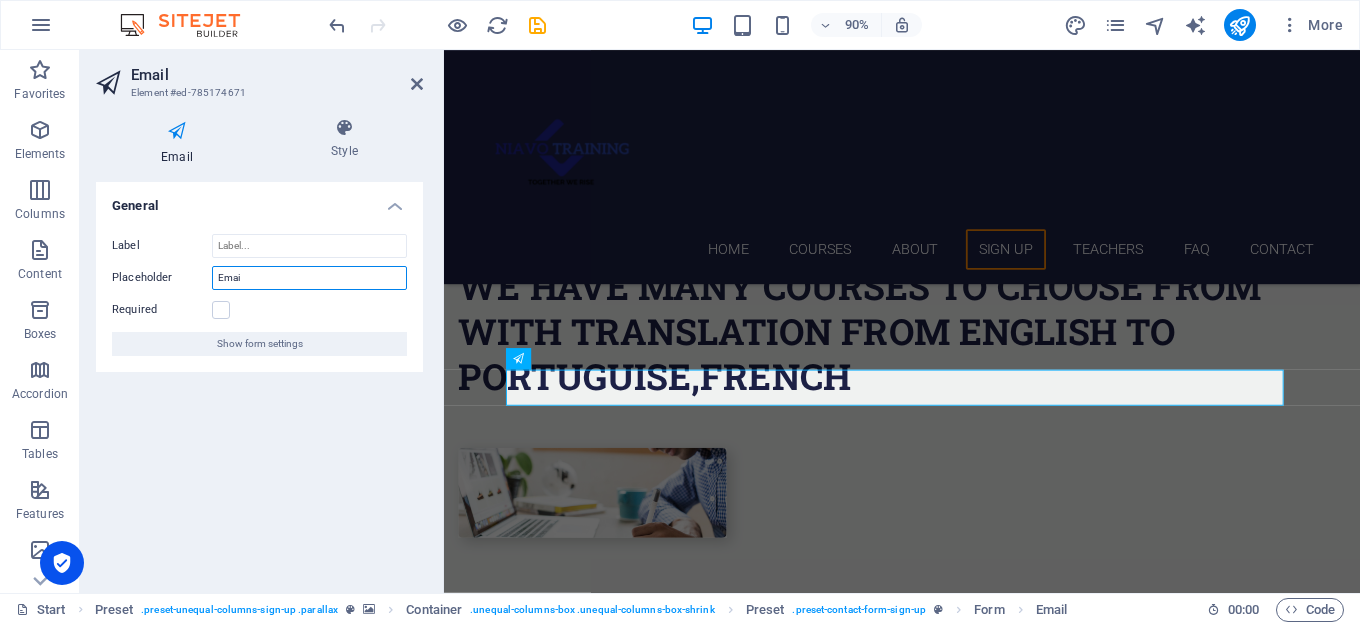 type on "Email" 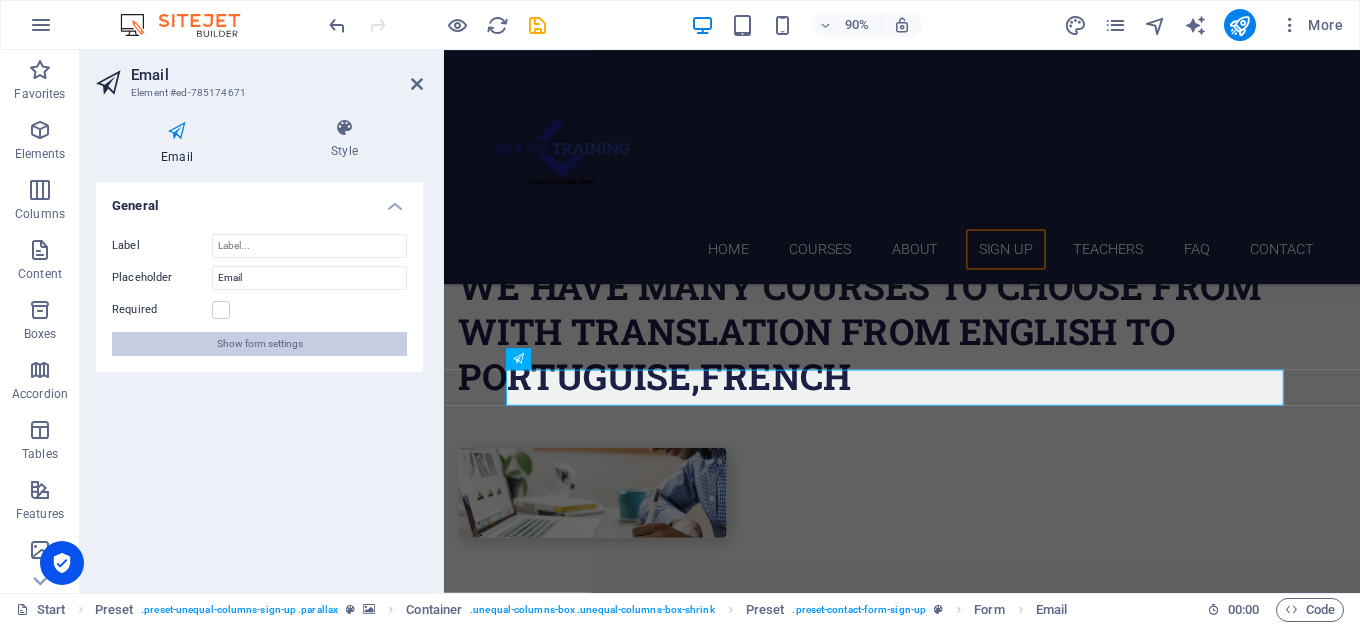 click on "Show form settings" at bounding box center [260, 344] 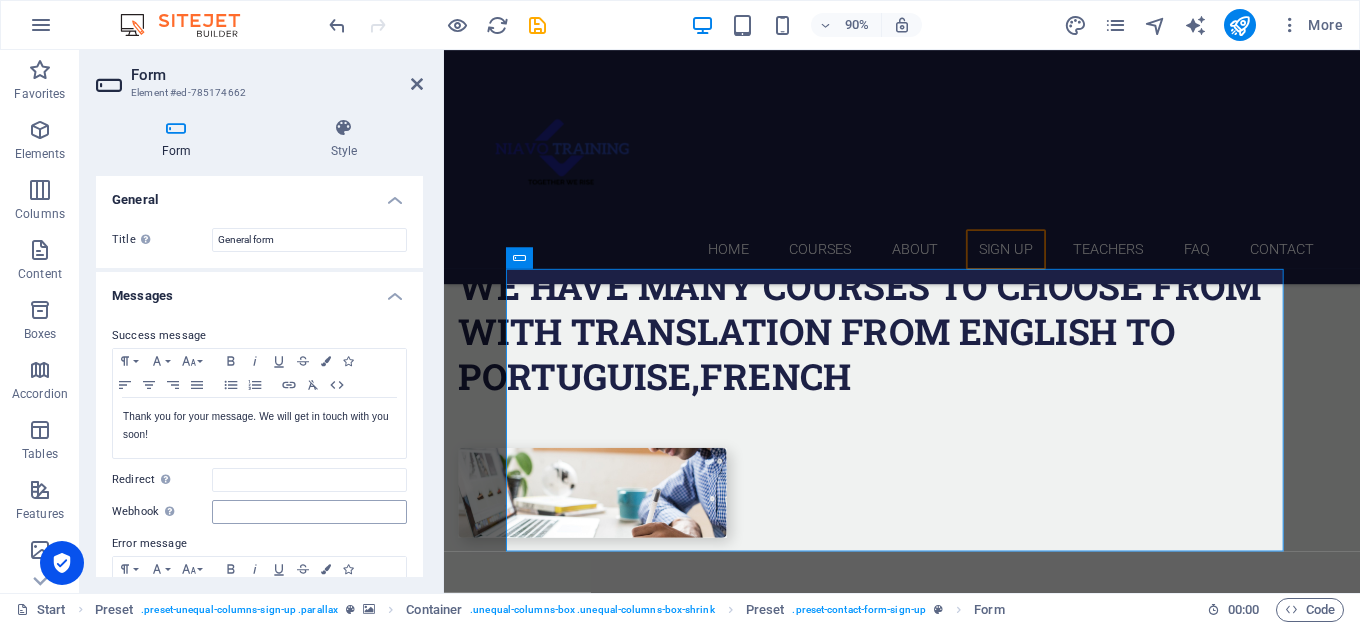 scroll, scrollTop: 100, scrollLeft: 0, axis: vertical 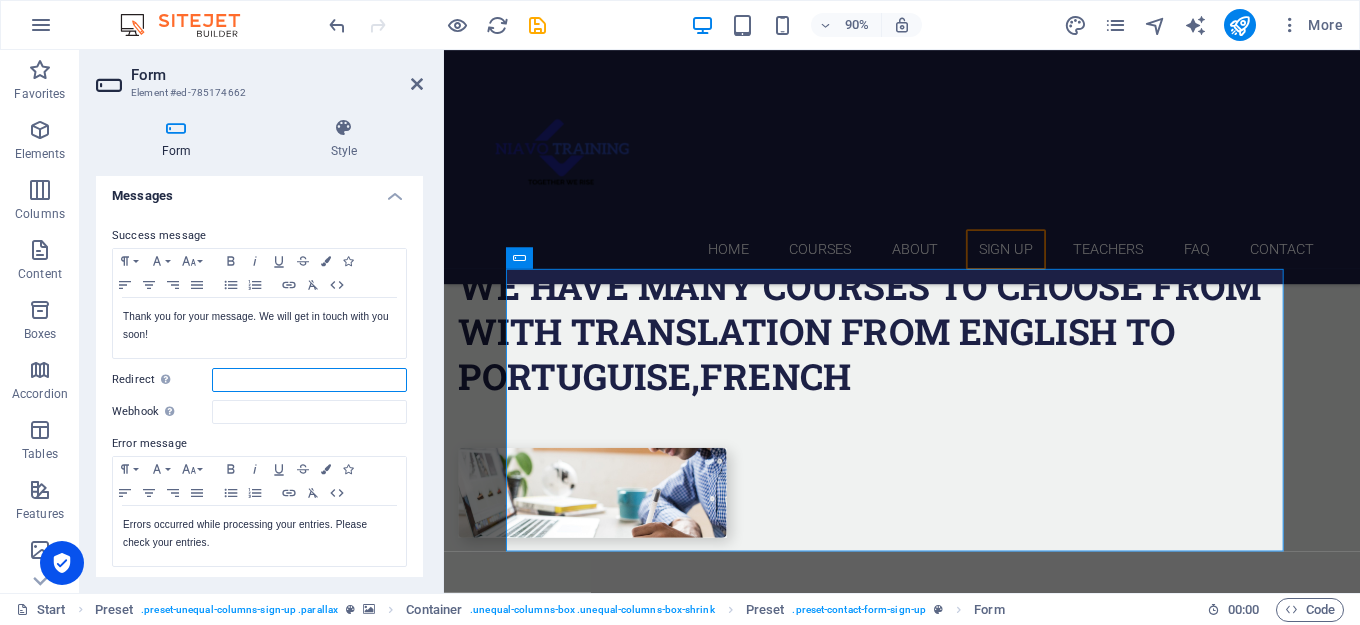 click on "Redirect Define a redirect target upon successful form submission; for example, a success page." at bounding box center [309, 380] 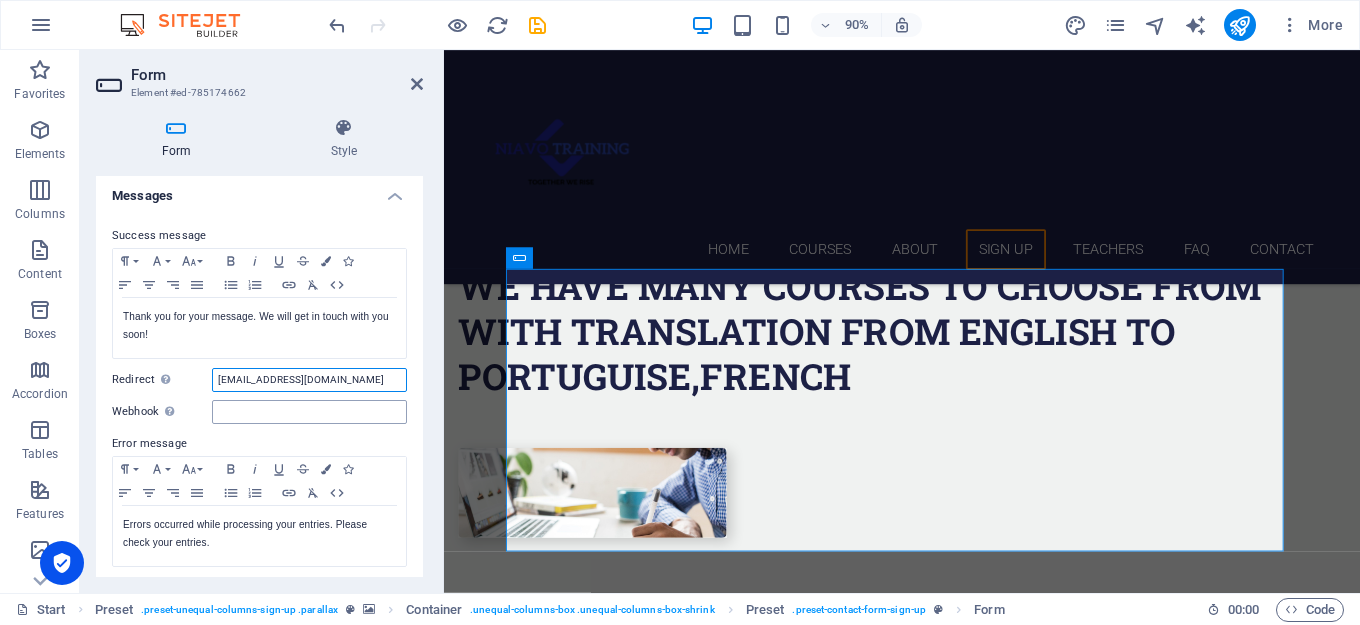 type on "[EMAIL_ADDRESS][DOMAIN_NAME]" 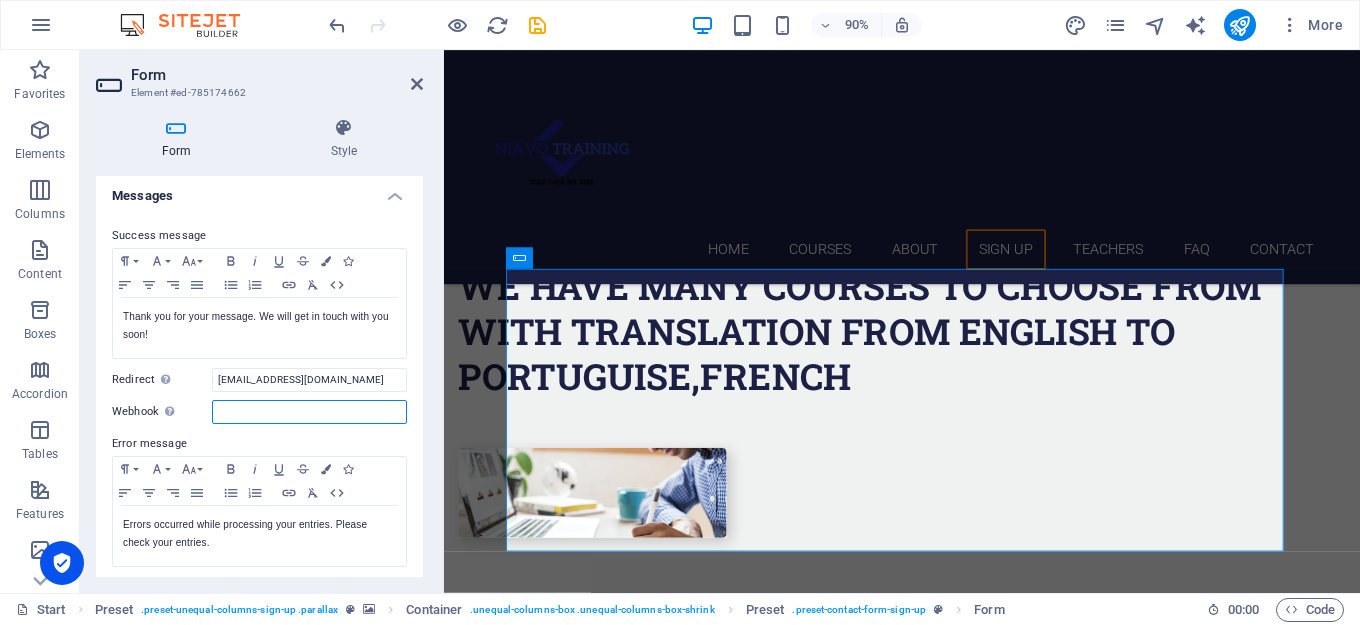 click on "Webhook A webhook is a push notification from this form to another server. Every time someone submits this form, the data will be pushed to your server." at bounding box center (309, 412) 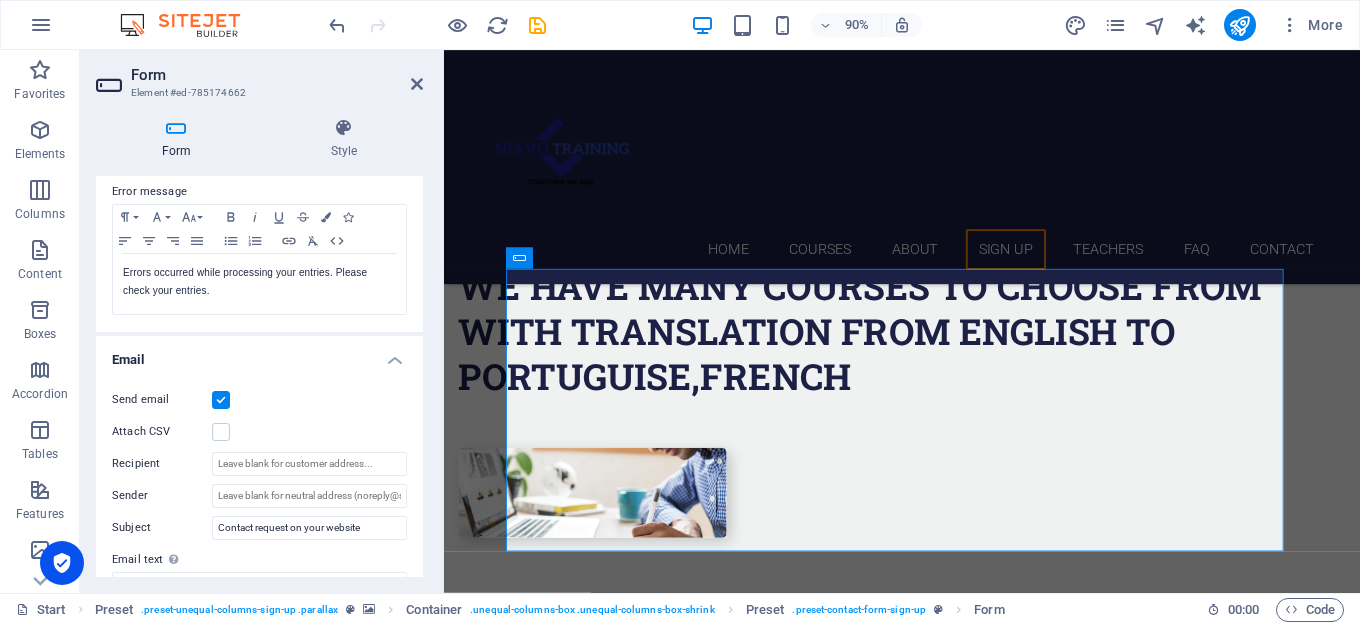 scroll, scrollTop: 400, scrollLeft: 0, axis: vertical 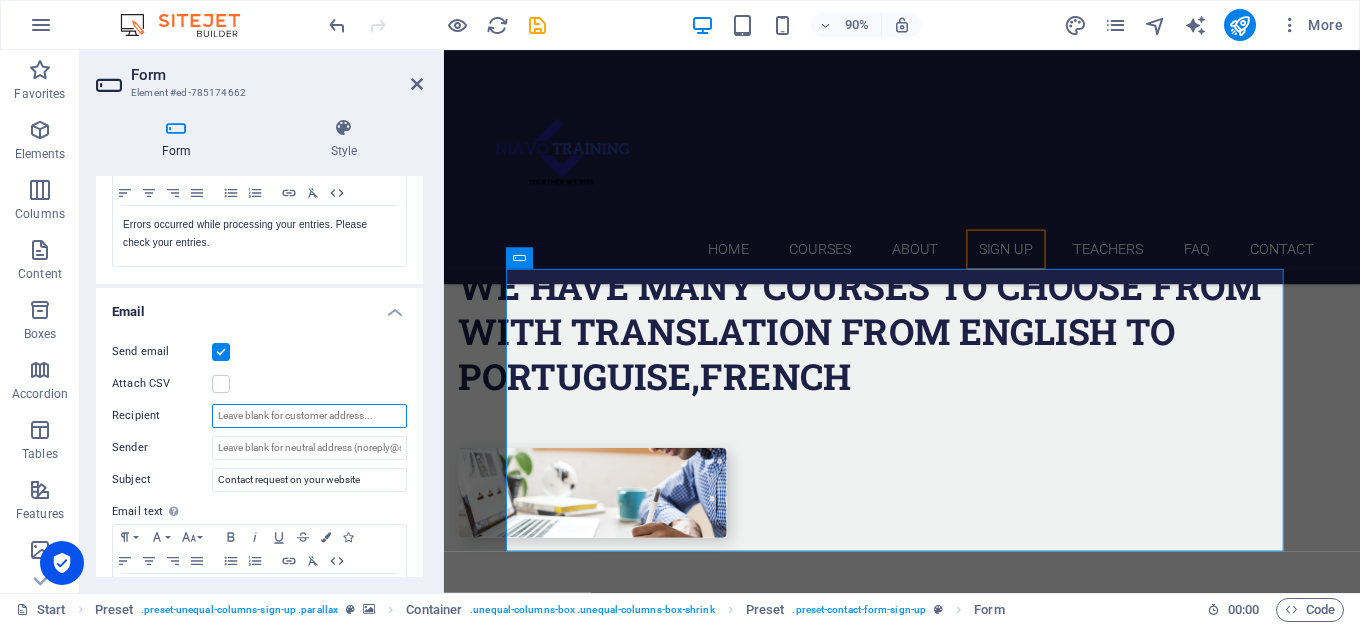 click on "Recipient" at bounding box center [309, 416] 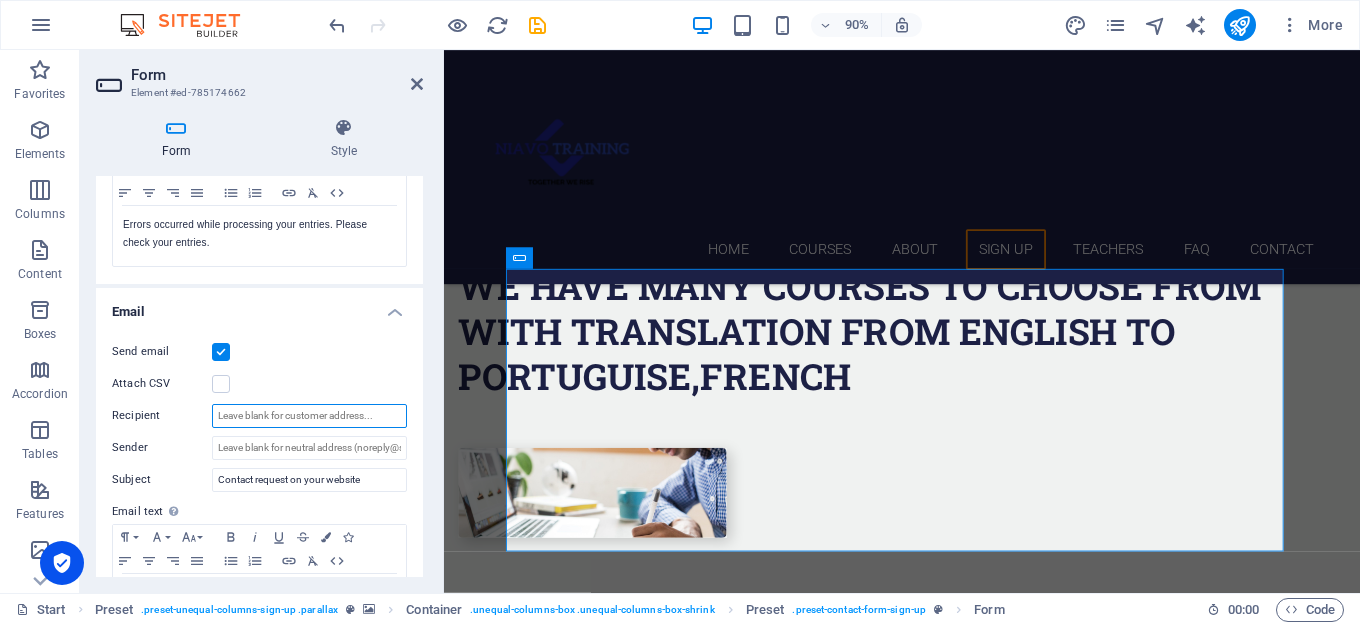 click on "Recipient" at bounding box center (309, 416) 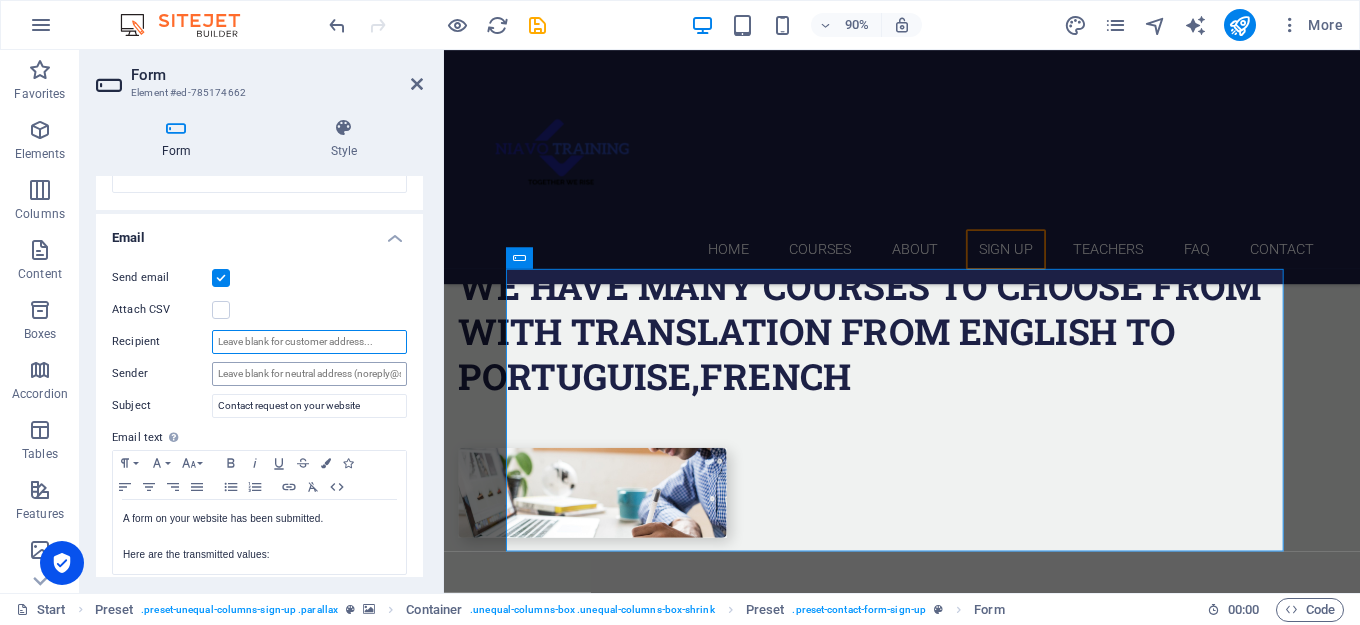 scroll, scrollTop: 500, scrollLeft: 0, axis: vertical 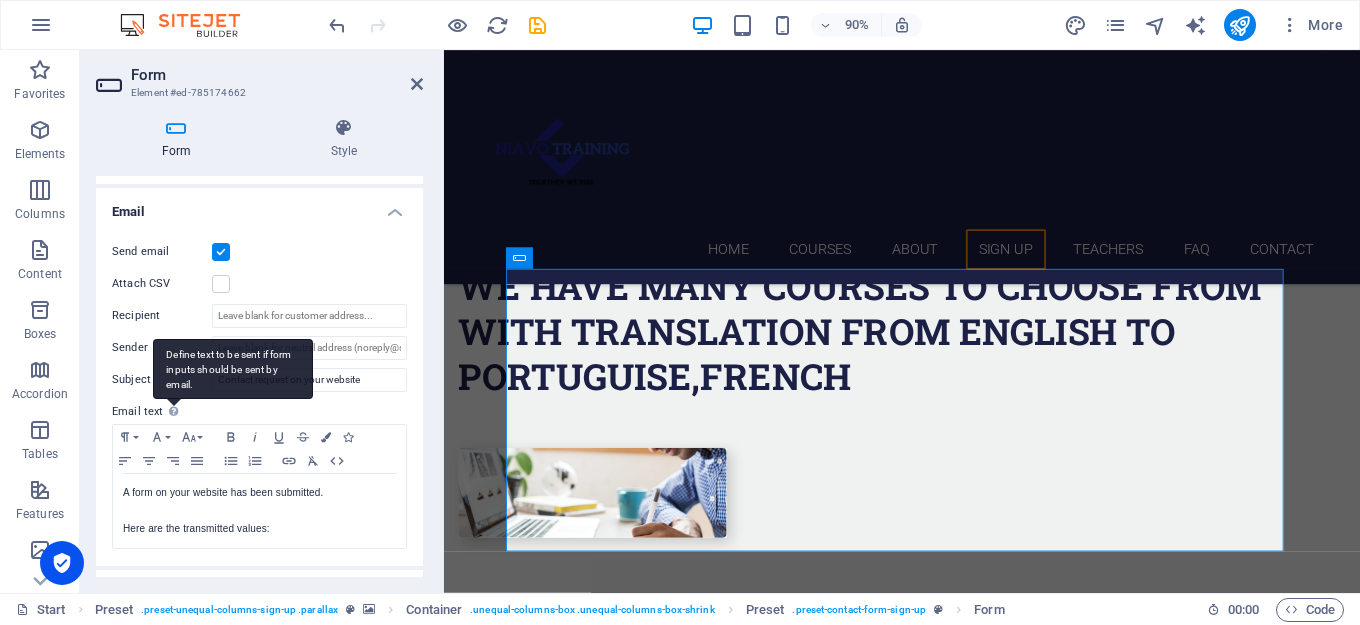 click on "Define text to be sent if form inputs should be sent by email." at bounding box center (233, 369) 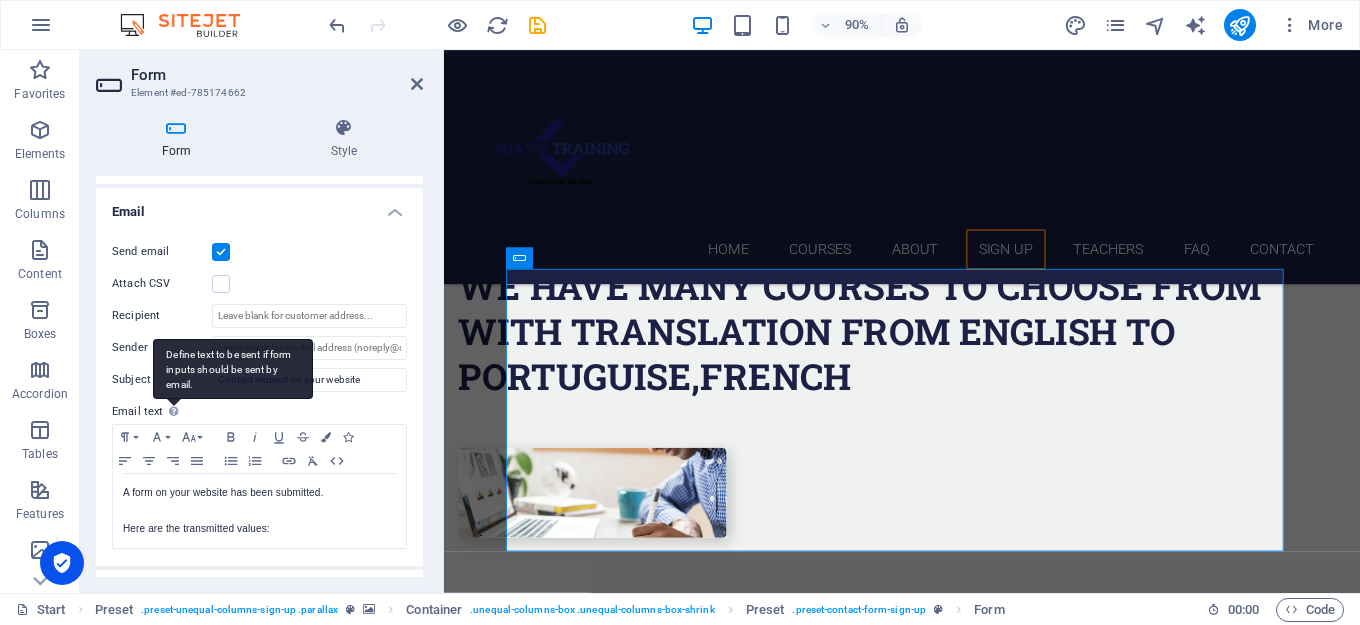 click on "Define text to be sent if form inputs should be sent by email." at bounding box center (233, 369) 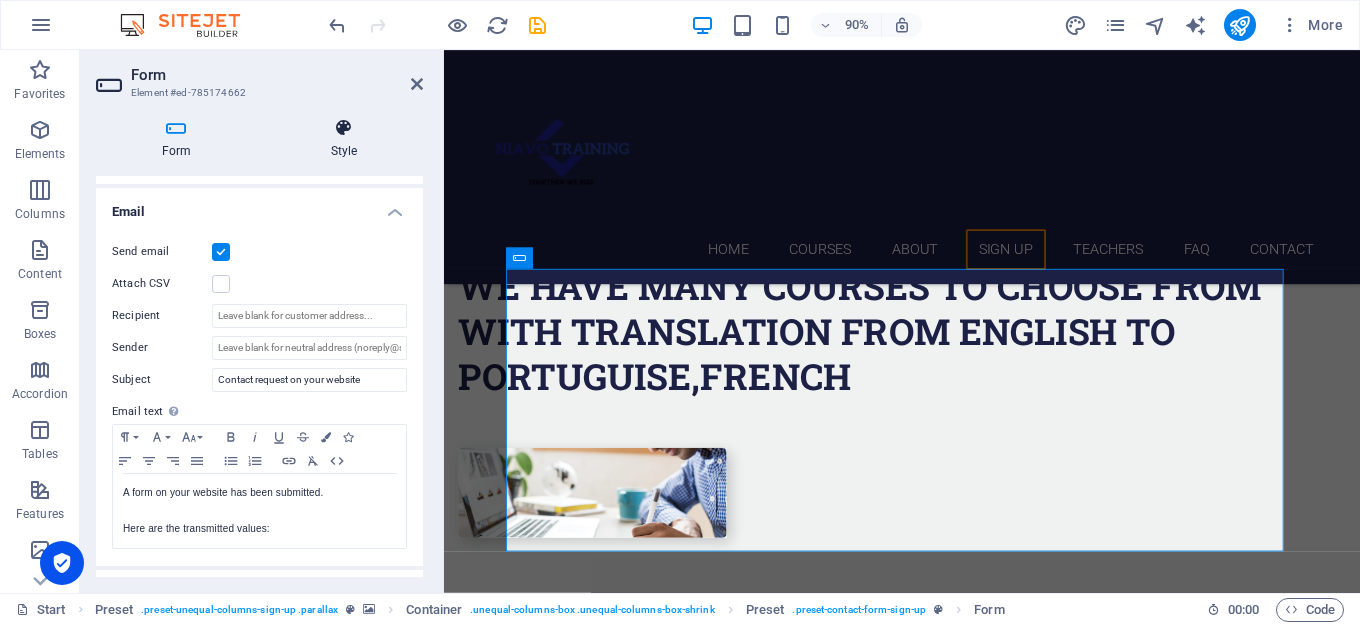 click on "Style" at bounding box center [344, 139] 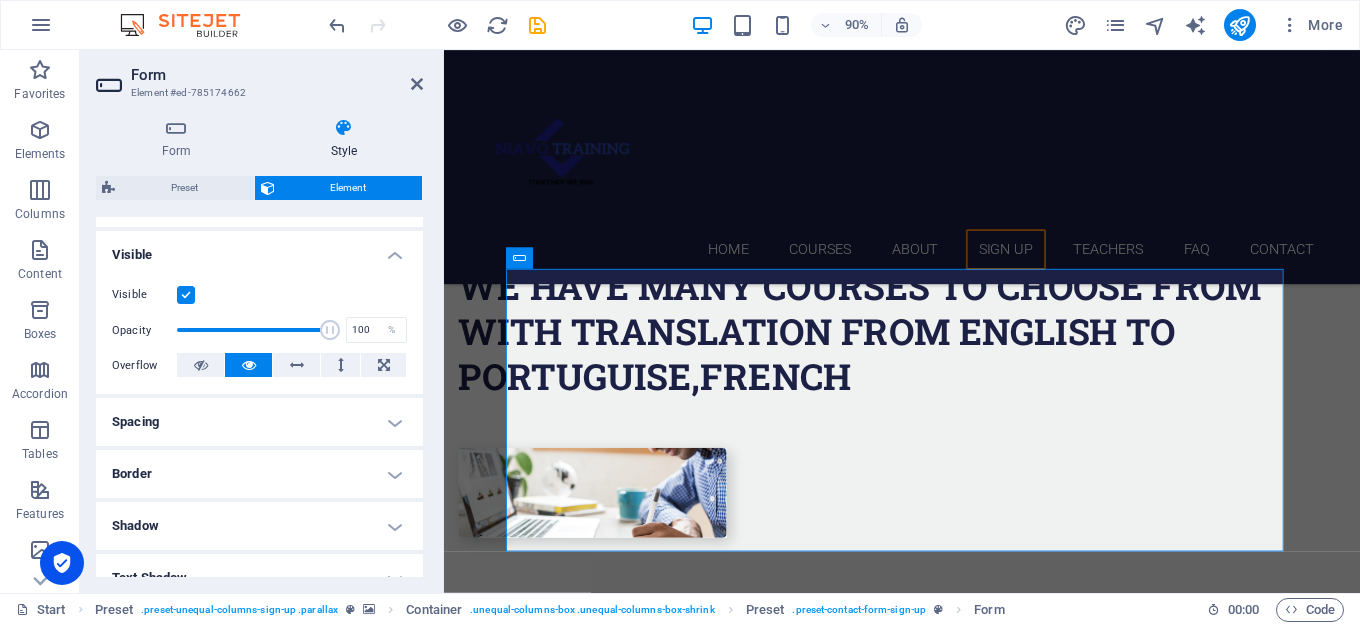 scroll, scrollTop: 0, scrollLeft: 0, axis: both 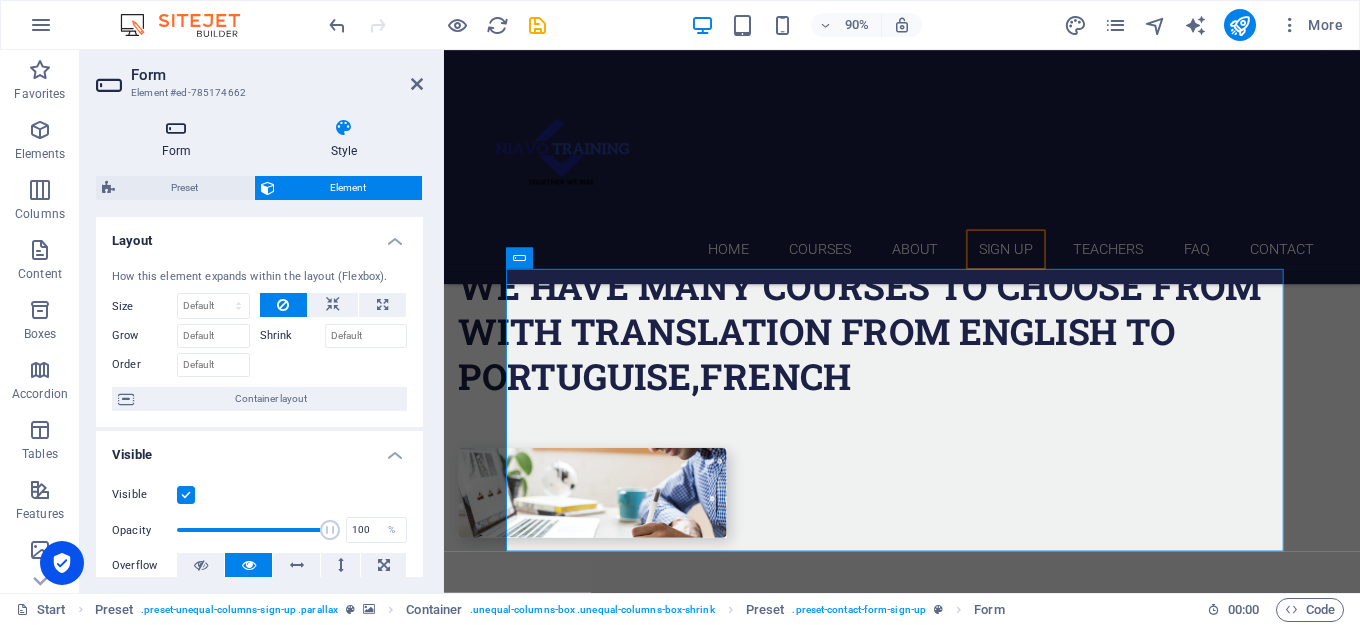 click on "Form" at bounding box center [180, 139] 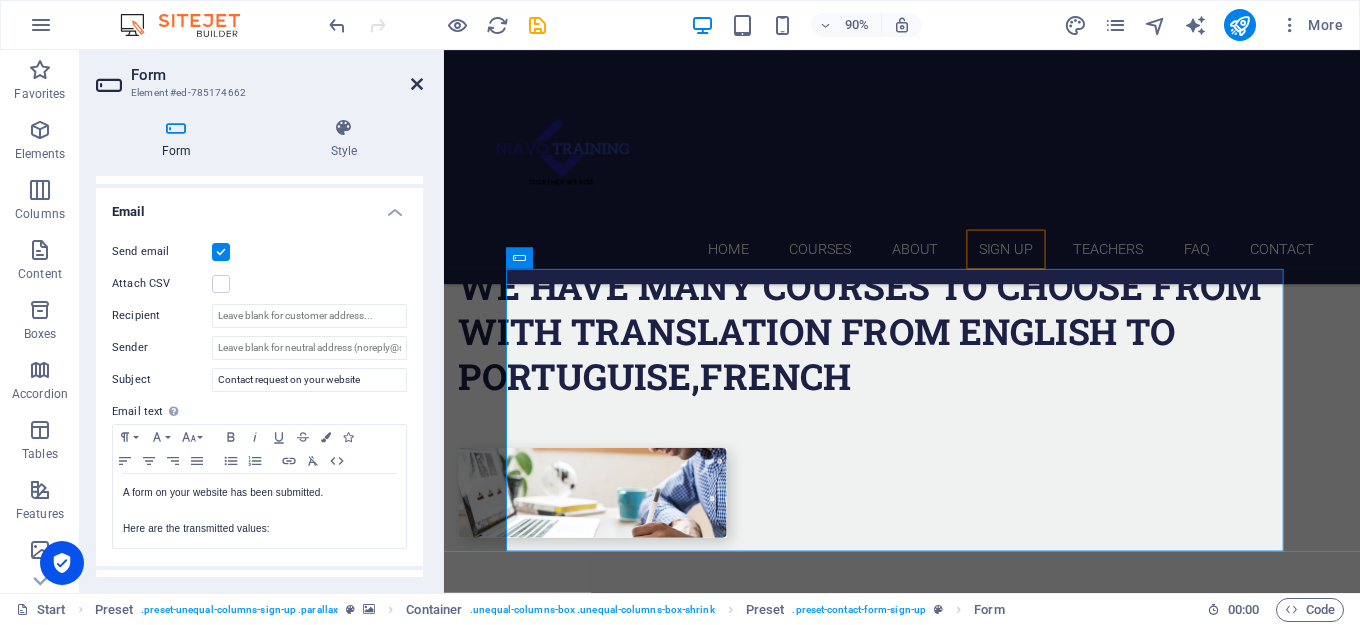click at bounding box center (417, 84) 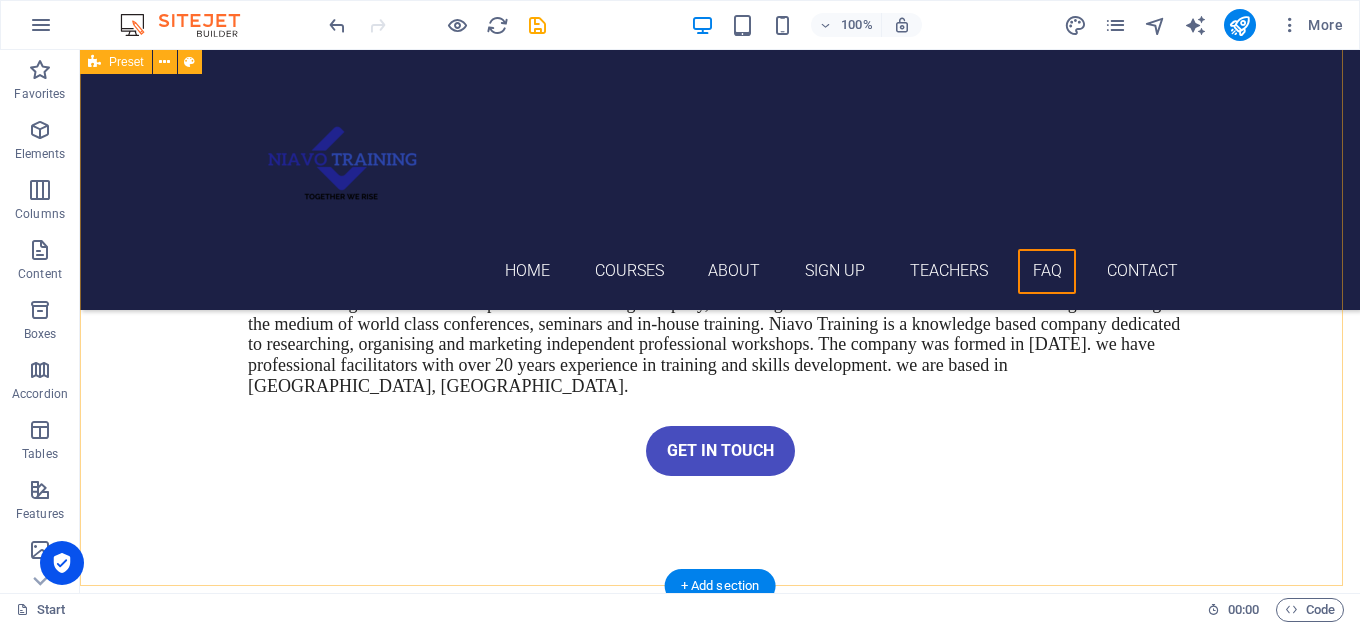 scroll, scrollTop: 6900, scrollLeft: 0, axis: vertical 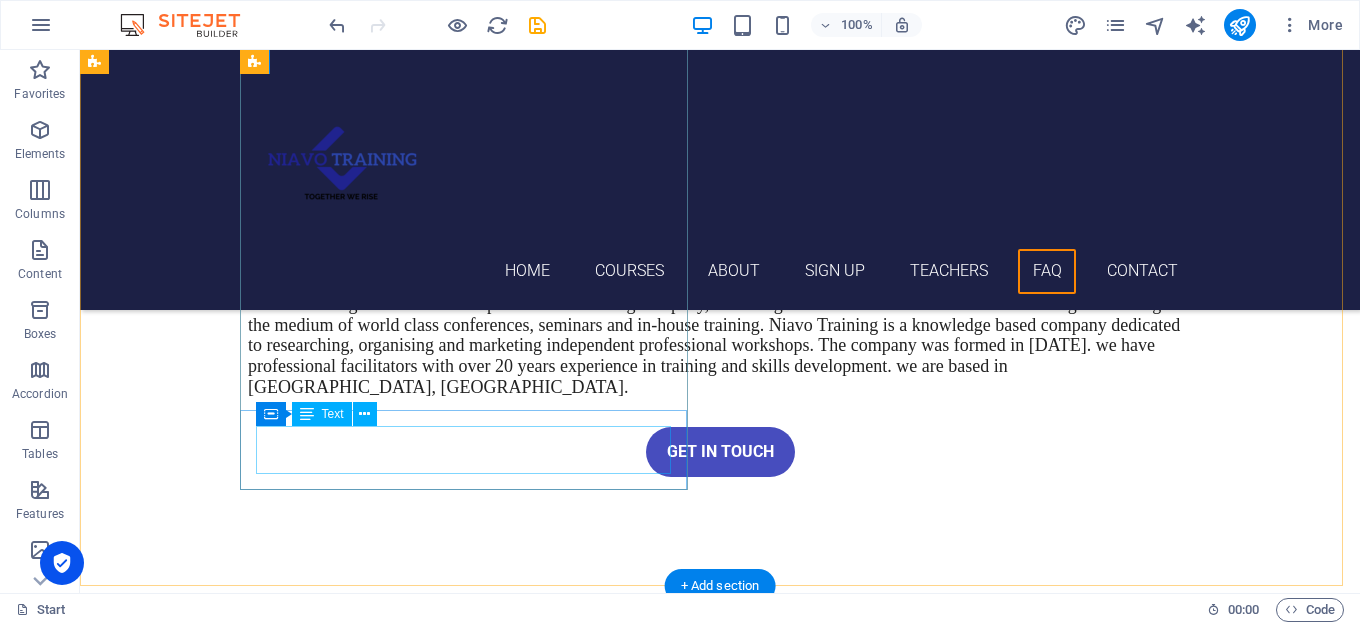 click on "On our pragramme we provide the registration form which delagetes can fill in their details and email it back to us." at bounding box center (568, 3825) 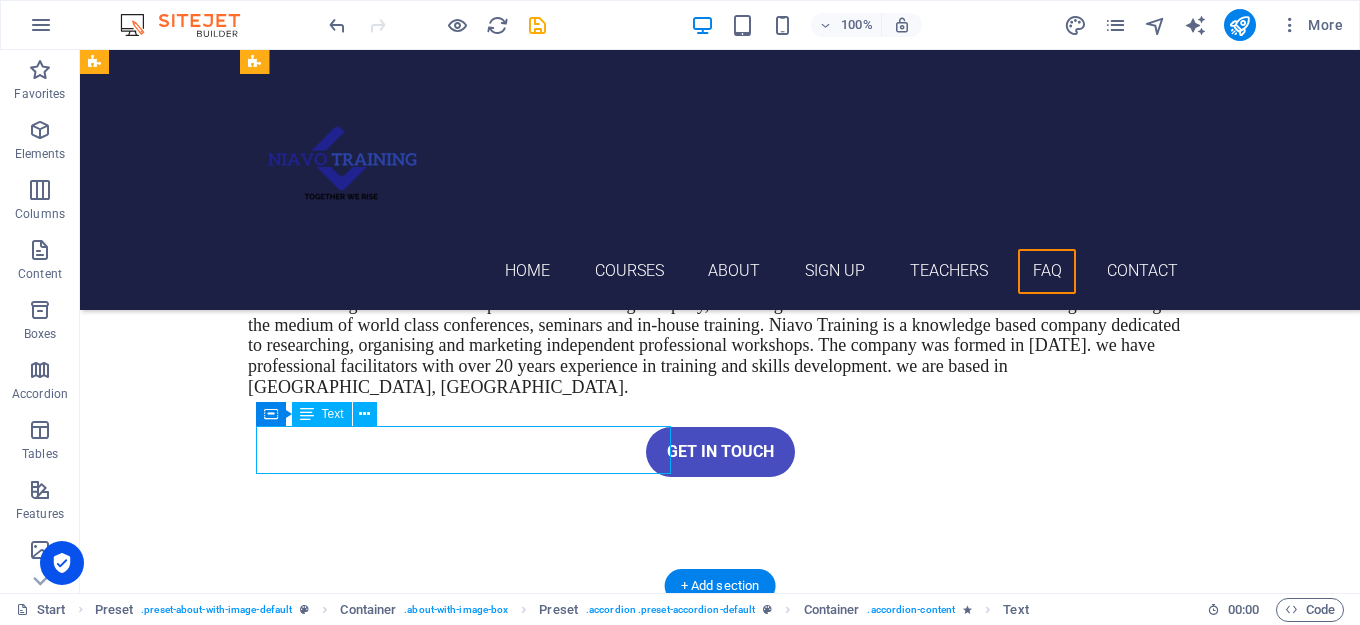 click on "On our pragramme we provide the registration form which delagetes can fill in their details and email it back to us." at bounding box center [568, 3825] 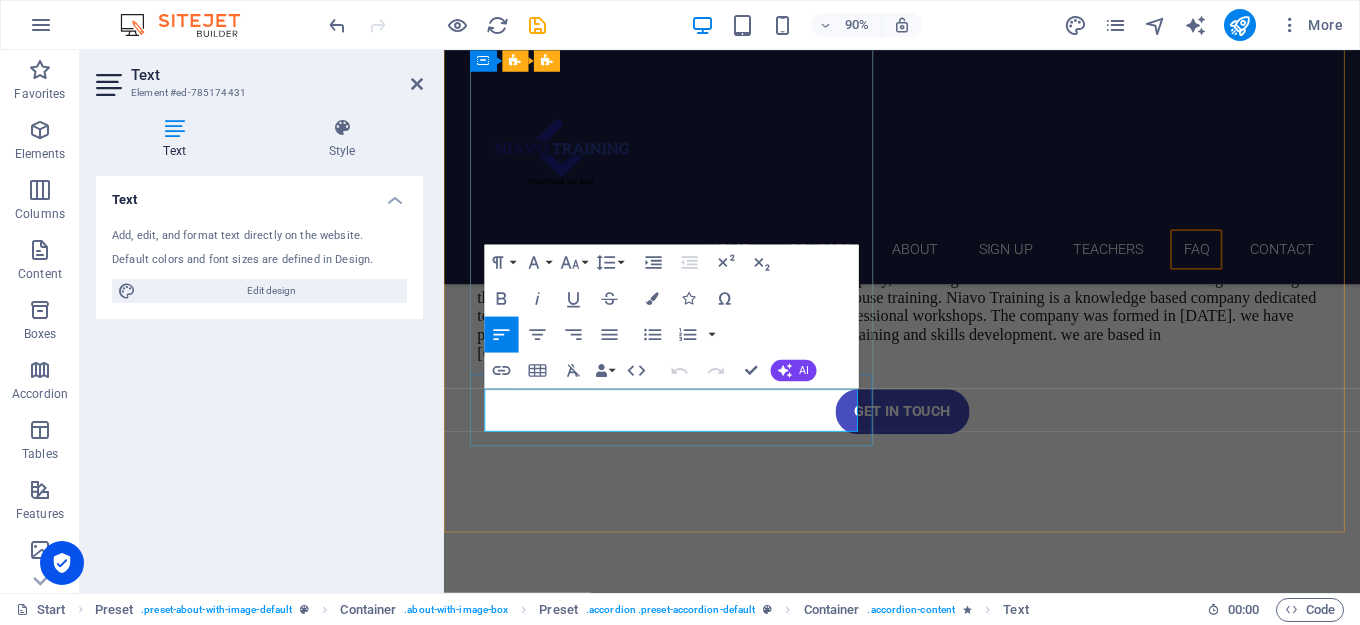 click on "On our pragramme we provide the registration form which delagetes can fill in their details and email it back to us." at bounding box center (932, 3825) 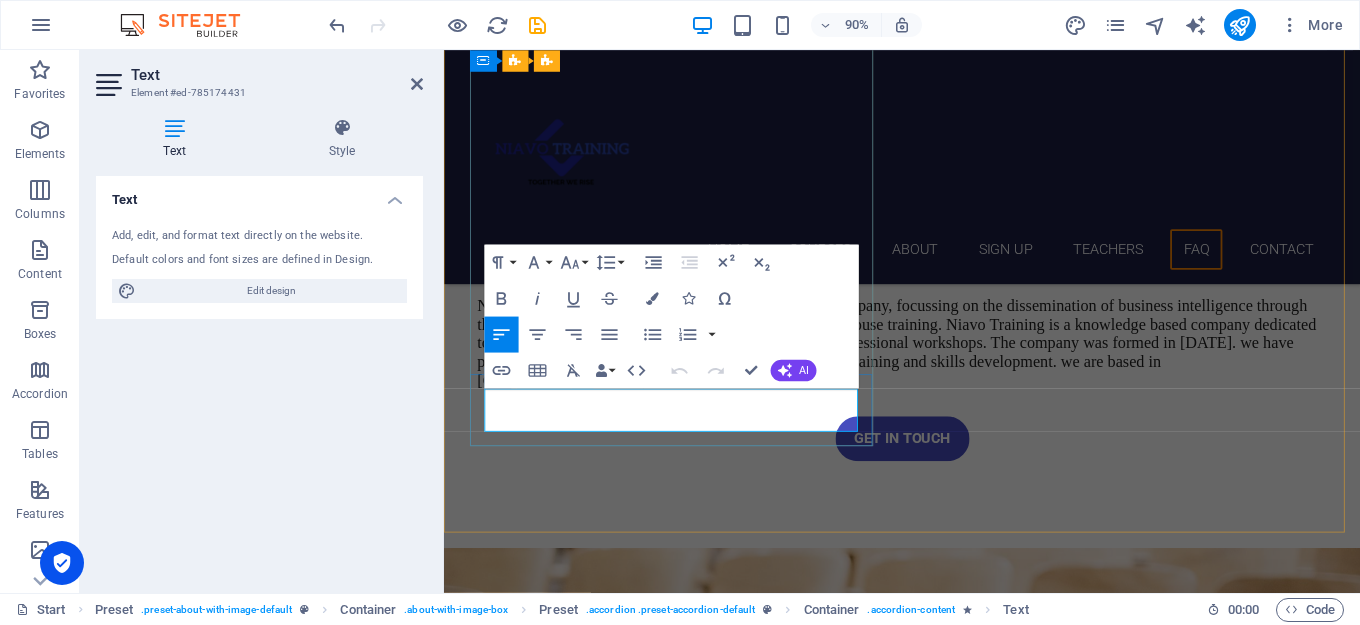 type 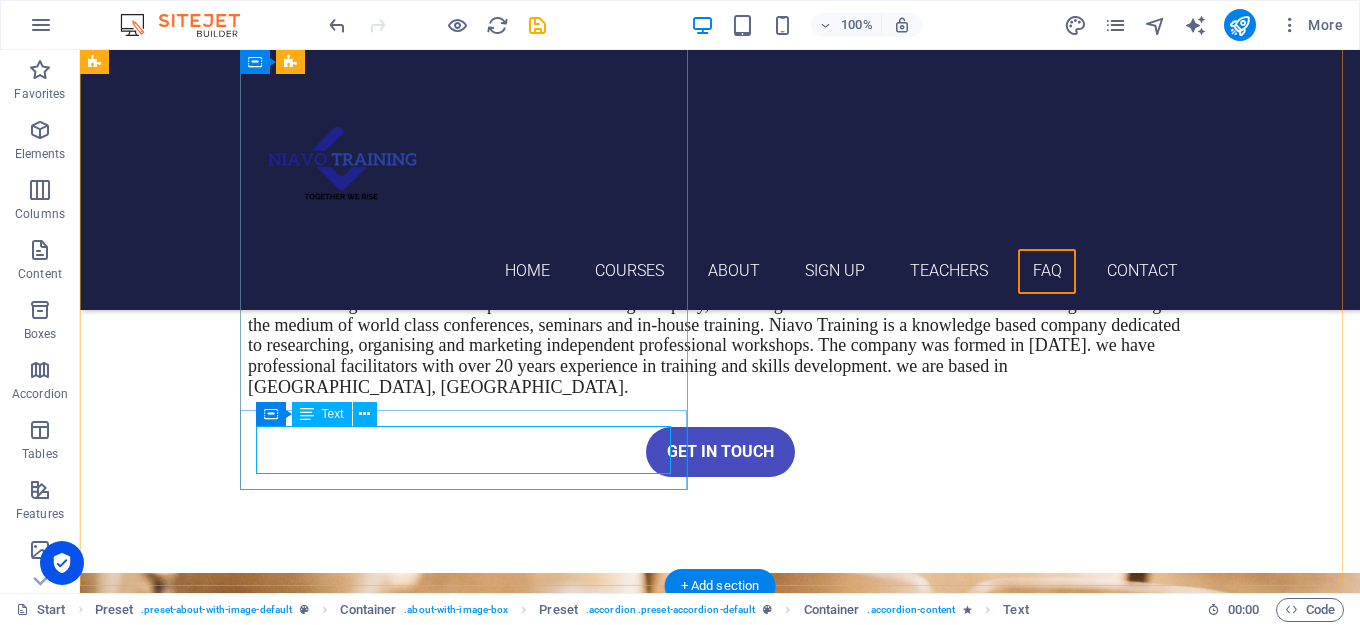 click on "On our programme we provide the registration form which delagetes can fill in their details and email it back to us." at bounding box center [568, 3825] 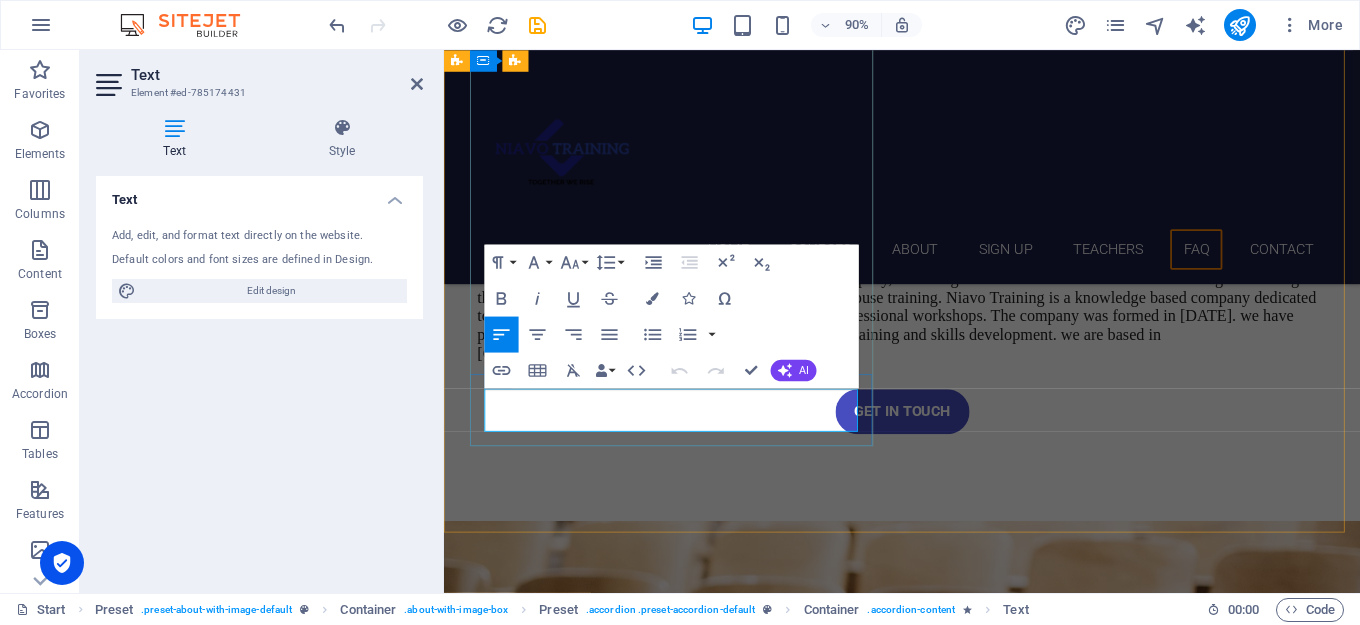 click on "On our programme we provide the registration form which delagetes can fill in their details and email it back to us." at bounding box center [932, 3825] 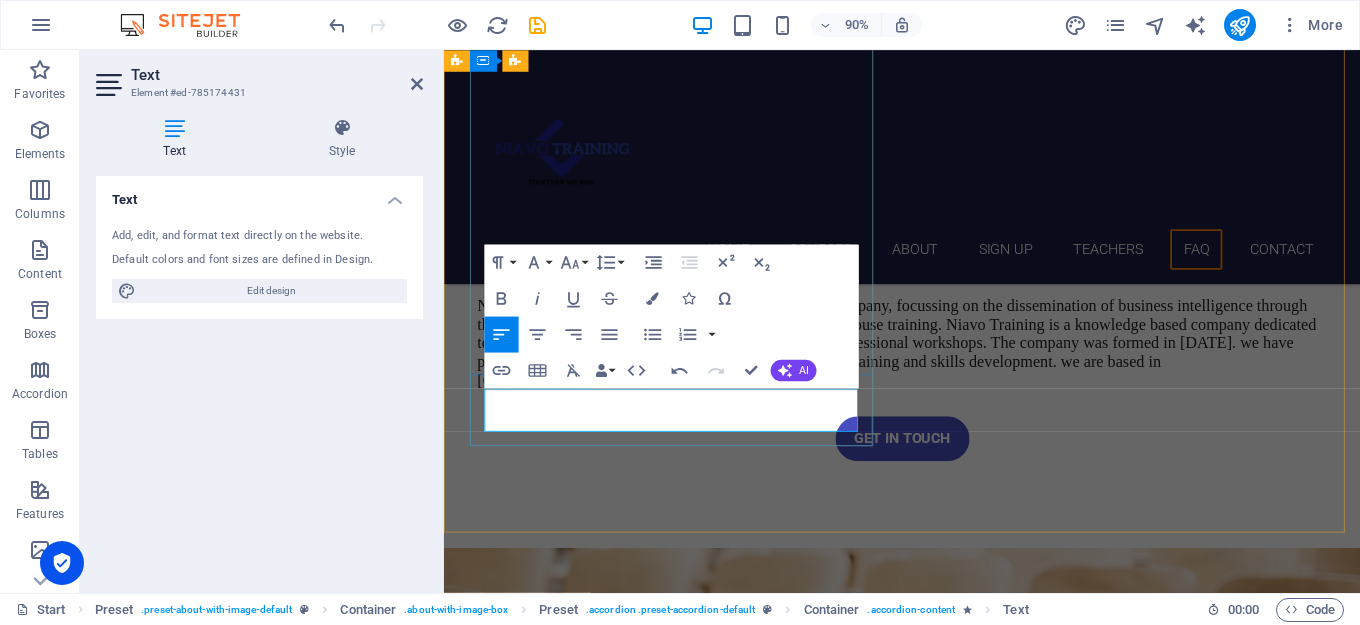 type 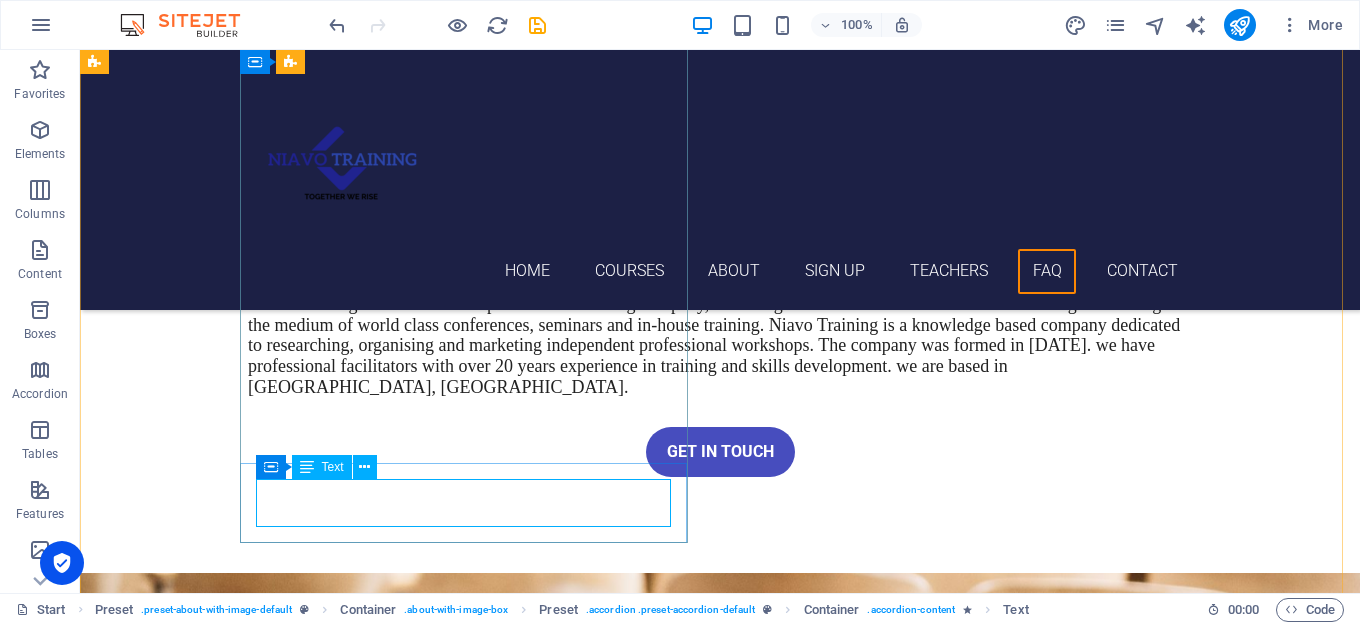 scroll, scrollTop: 6800, scrollLeft: 0, axis: vertical 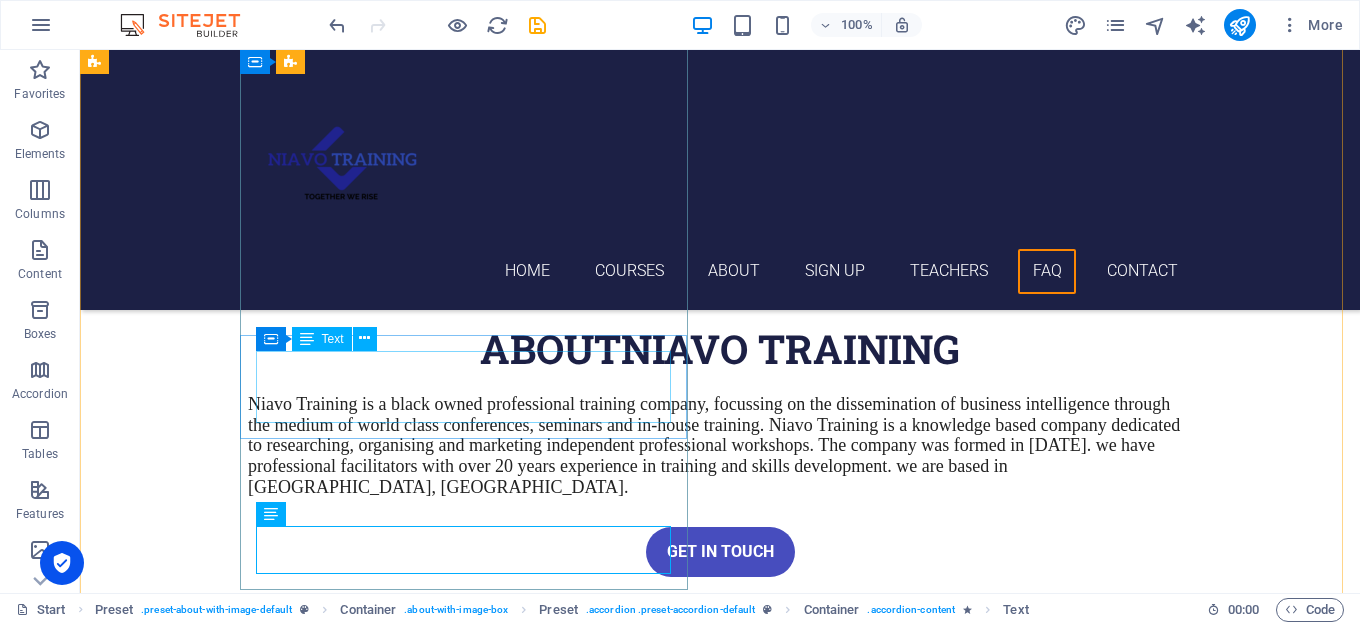 click on "We do not provide accommodation however we help our clients with finding the best affordable accommodation that suite their budget." at bounding box center (568, 3792) 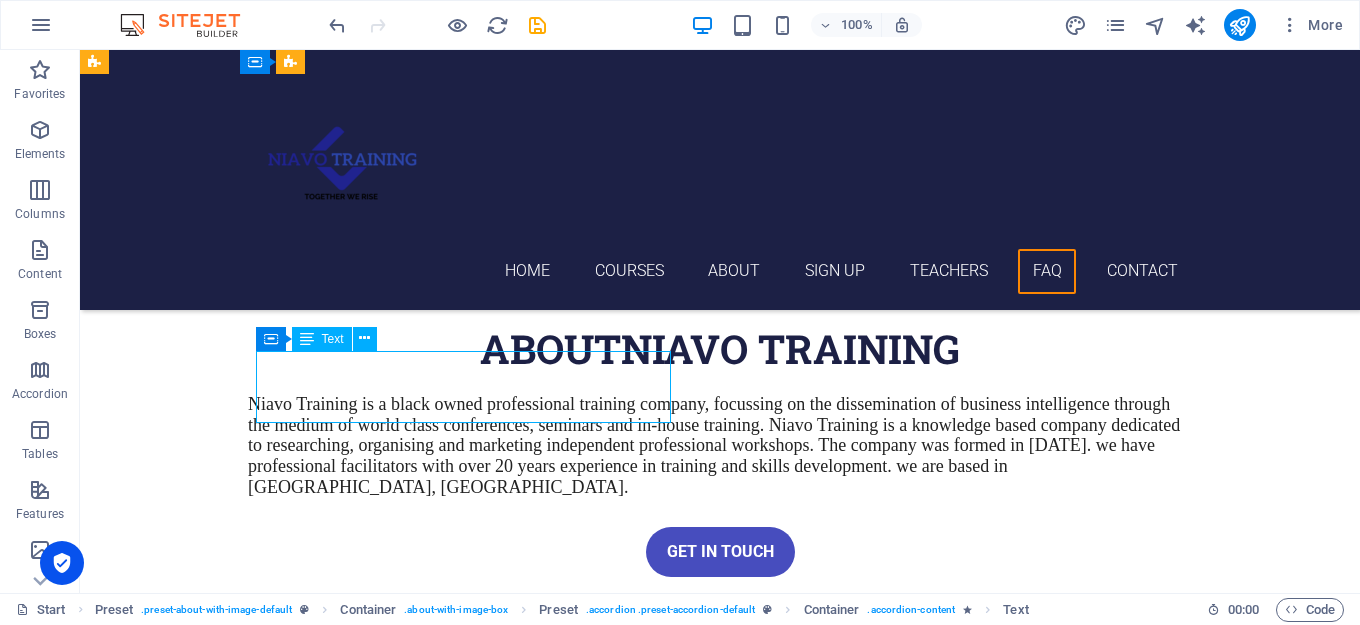 click on "We do not provide accommodation however we help our clients with finding the best affordable accommodation that suite their budget." at bounding box center (568, 3792) 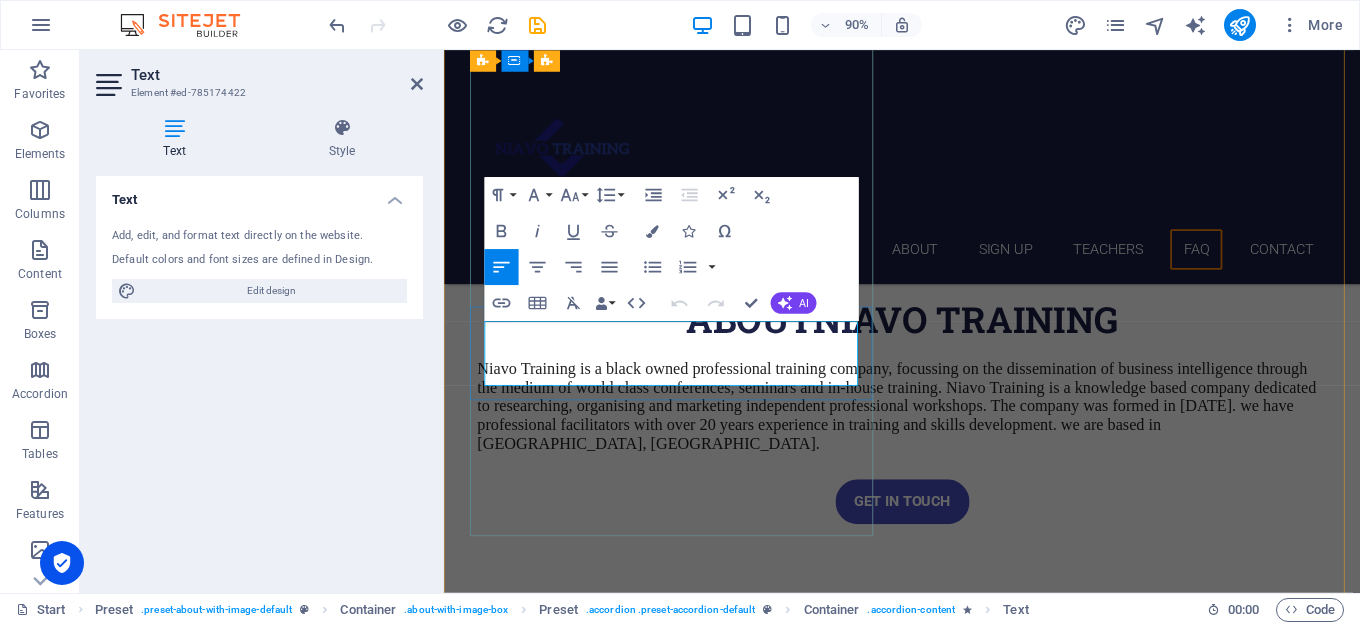 click on "We do not provide accommodation however we help our clients with finding the best affordable accommodation that suite their budget." at bounding box center (932, 3792) 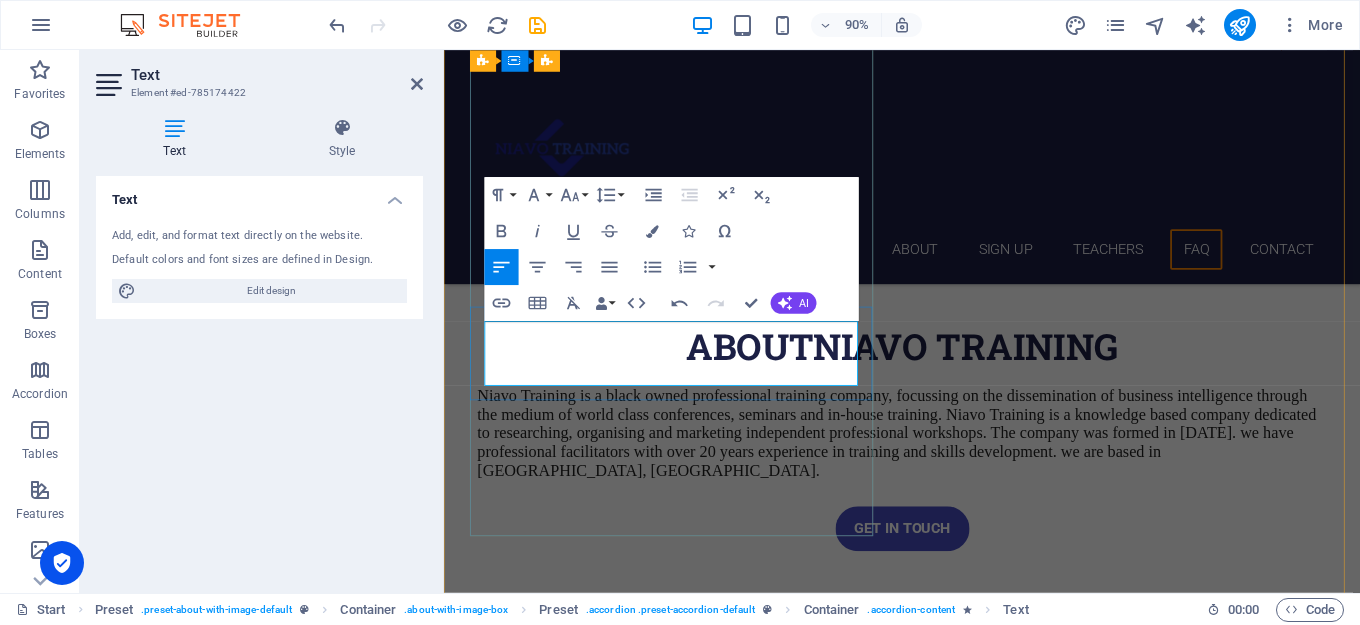 type 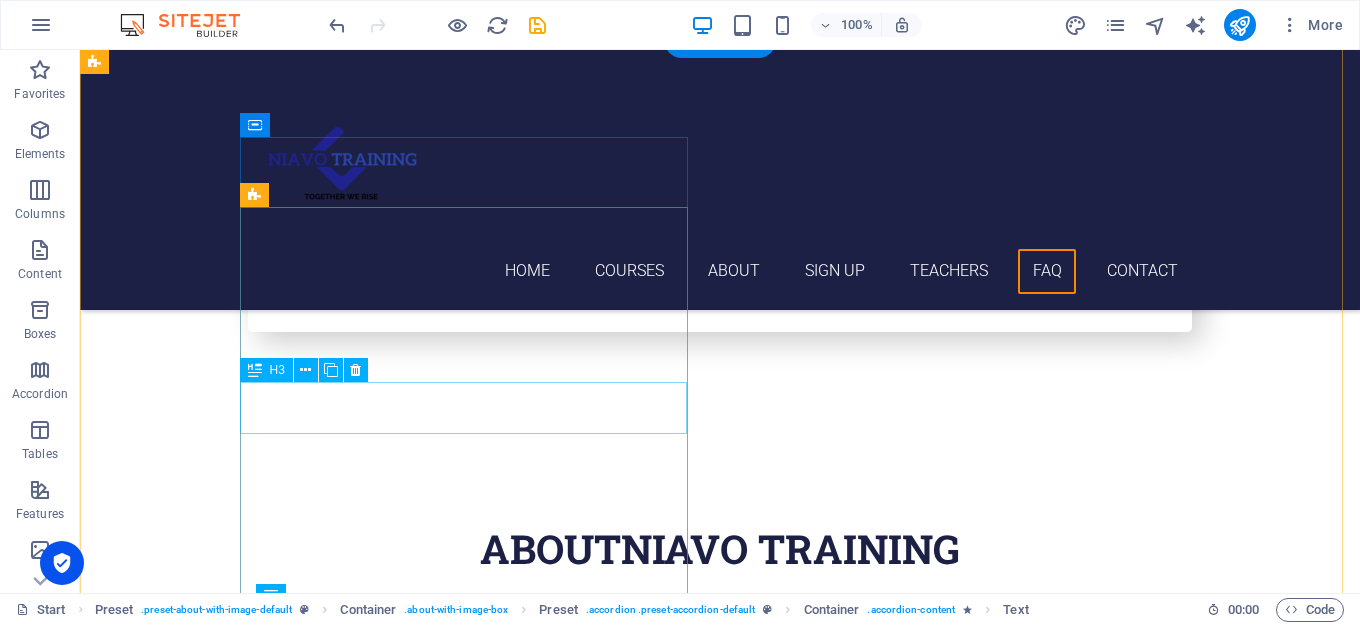 scroll, scrollTop: 6500, scrollLeft: 0, axis: vertical 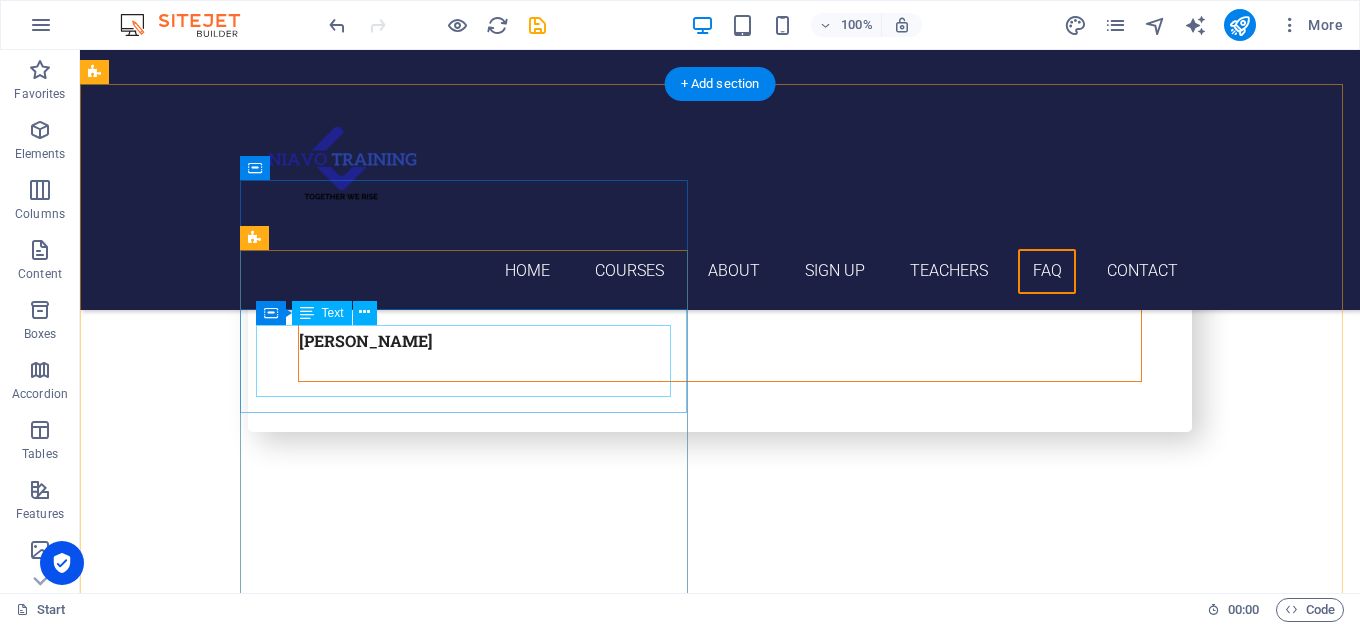 click on "Yes we provide inhouse training in any country and province where you are located and the price is also negotiable based on the quantity of delagates." at bounding box center [568, 3827] 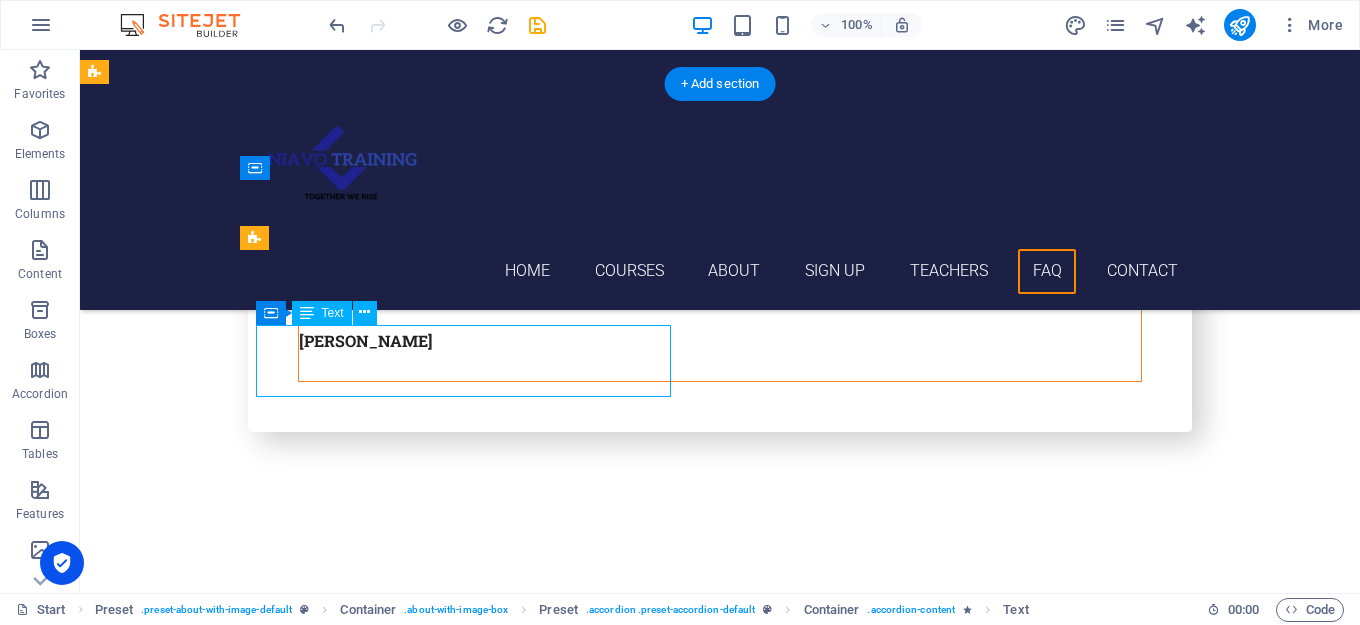 click on "Yes we provide inhouse training in any country and province where you are located and the price is also negotiable based on the quantity of delagates." at bounding box center (568, 3827) 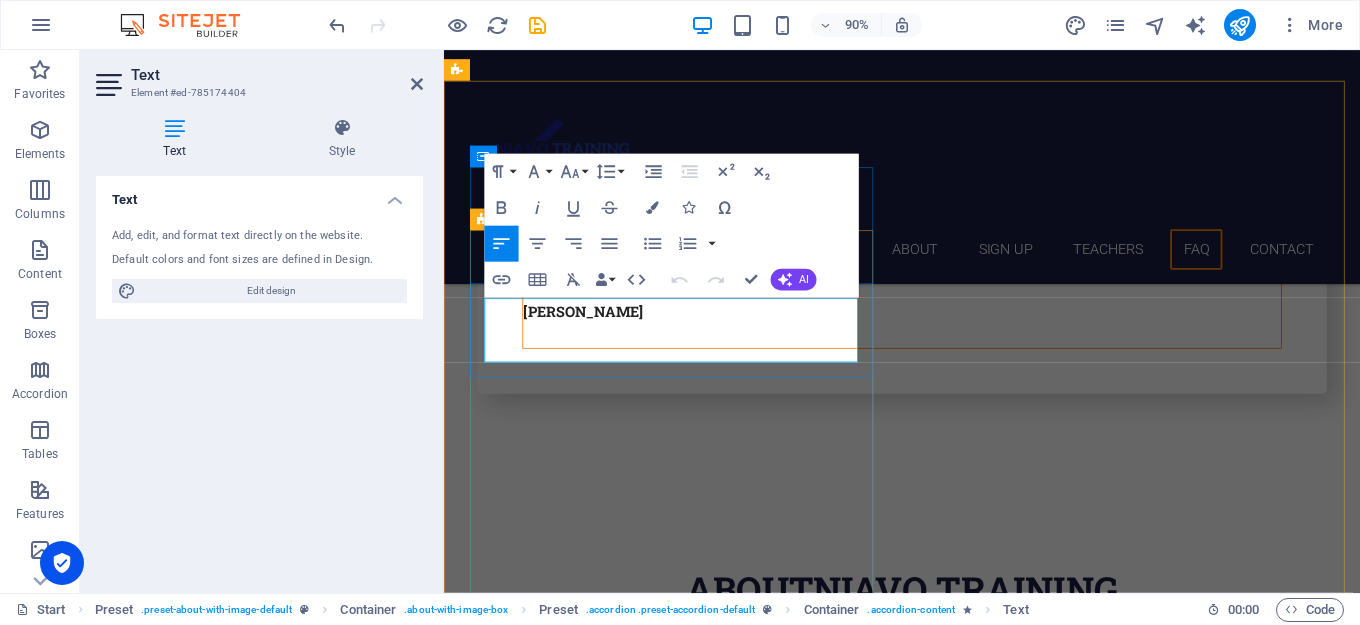 click on "Yes we provide inhouse training in any country and province where you are located and the price is also negotiable based on the quantity of delagates." at bounding box center (932, 3827) 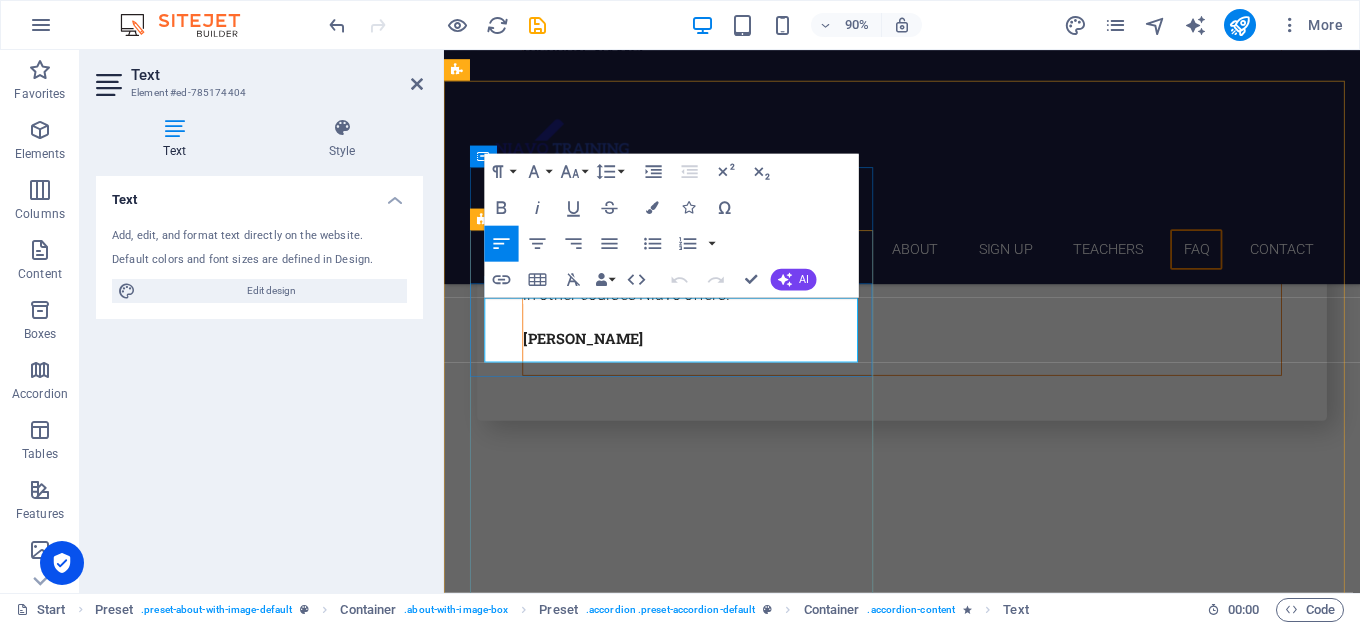 type 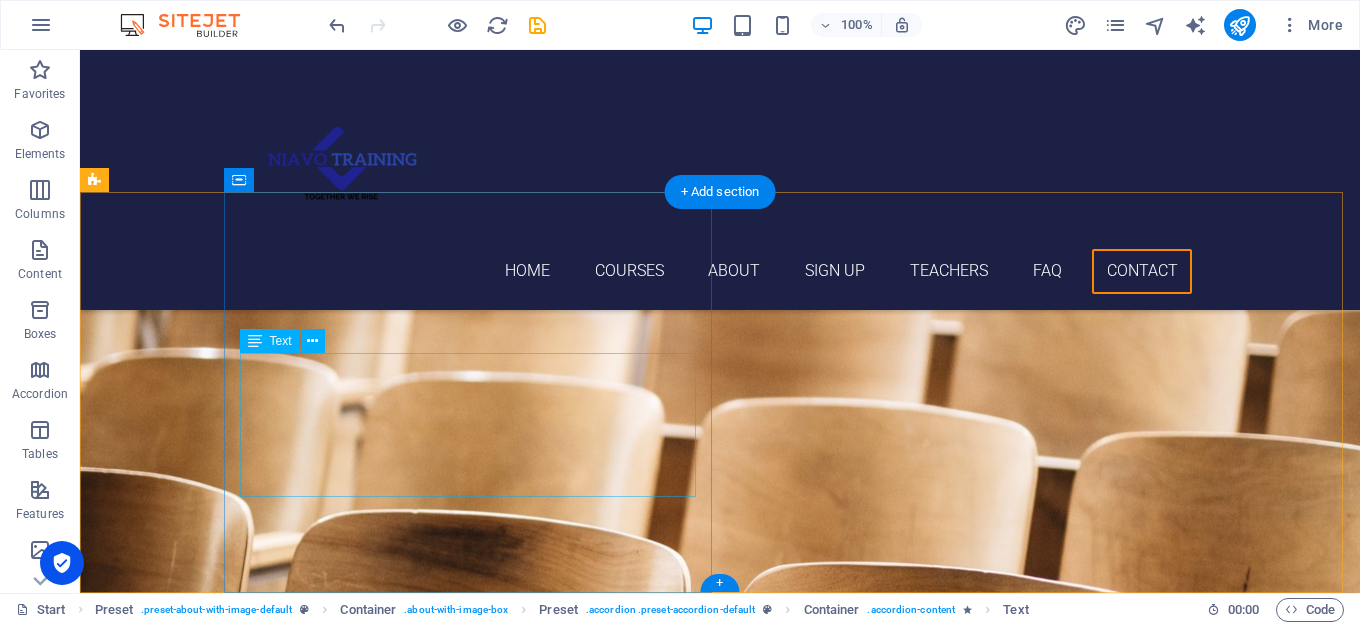 scroll, scrollTop: 7294, scrollLeft: 0, axis: vertical 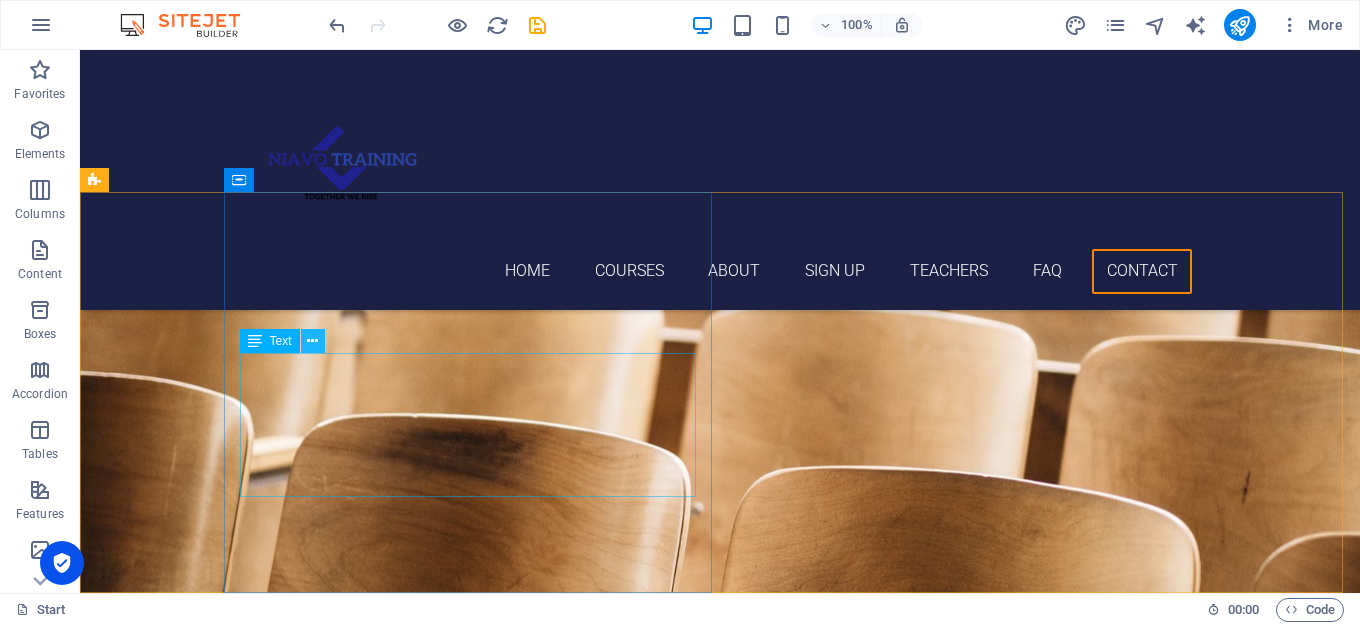 click at bounding box center (312, 341) 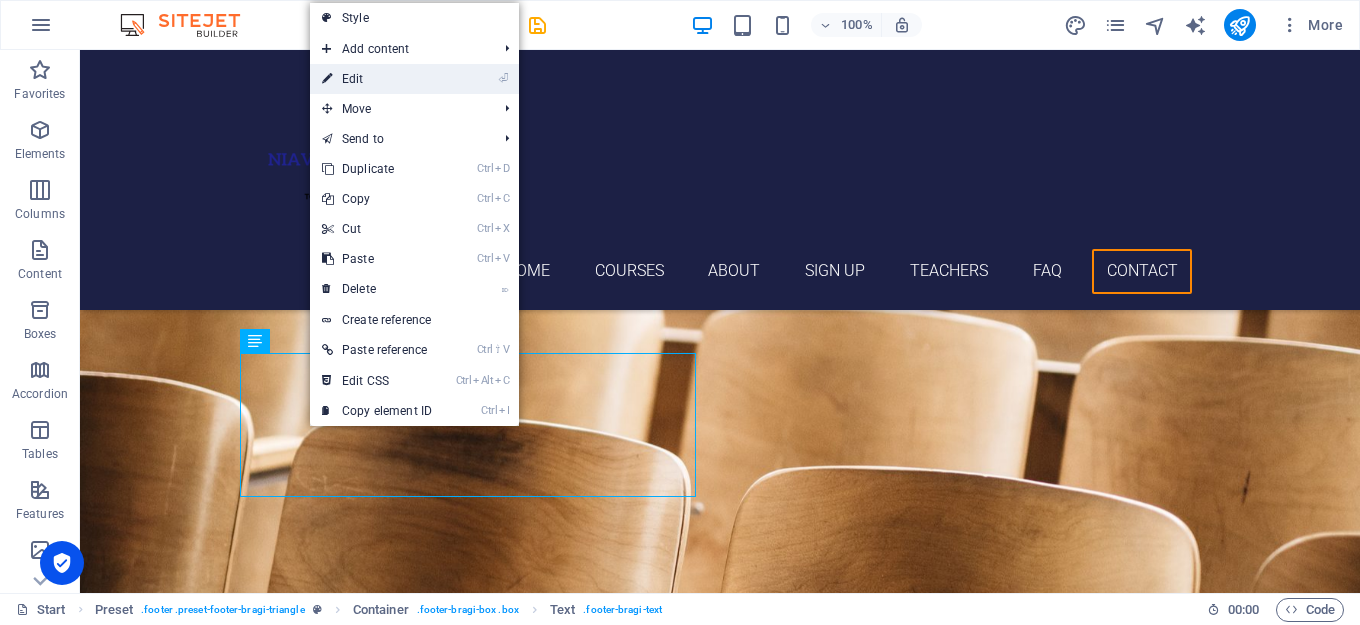 drag, startPoint x: 406, startPoint y: 82, endPoint x: 61, endPoint y: 94, distance: 345.20862 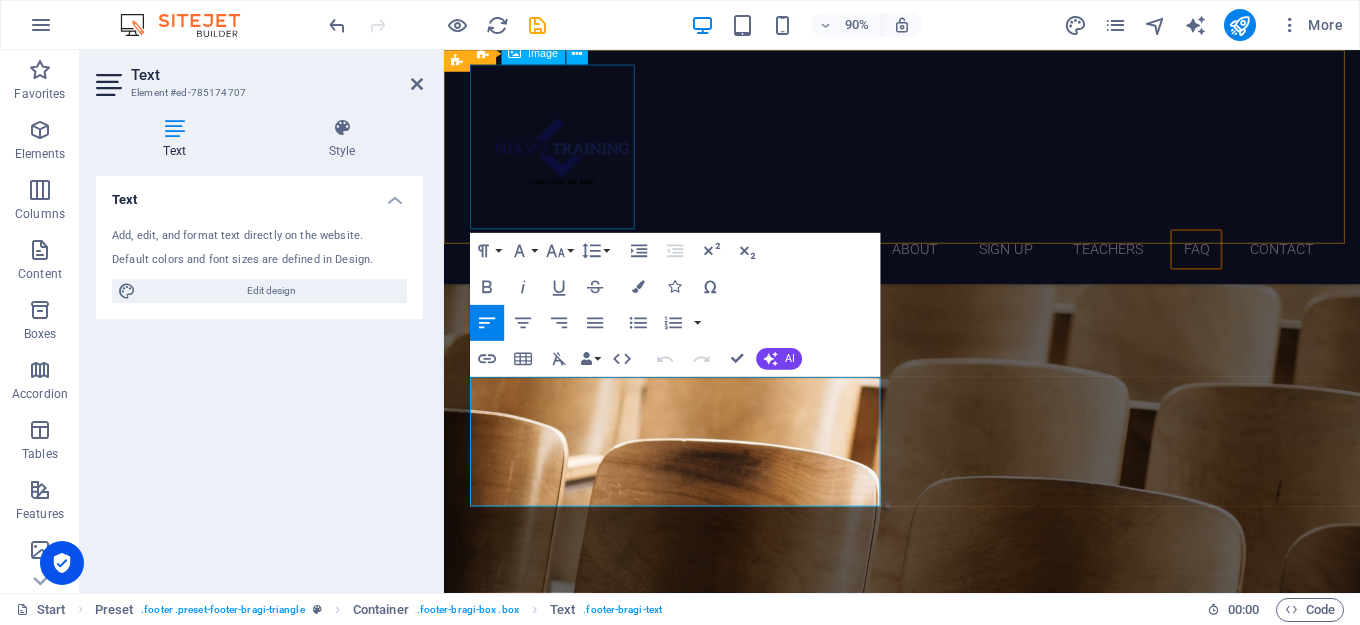 scroll, scrollTop: 7234, scrollLeft: 0, axis: vertical 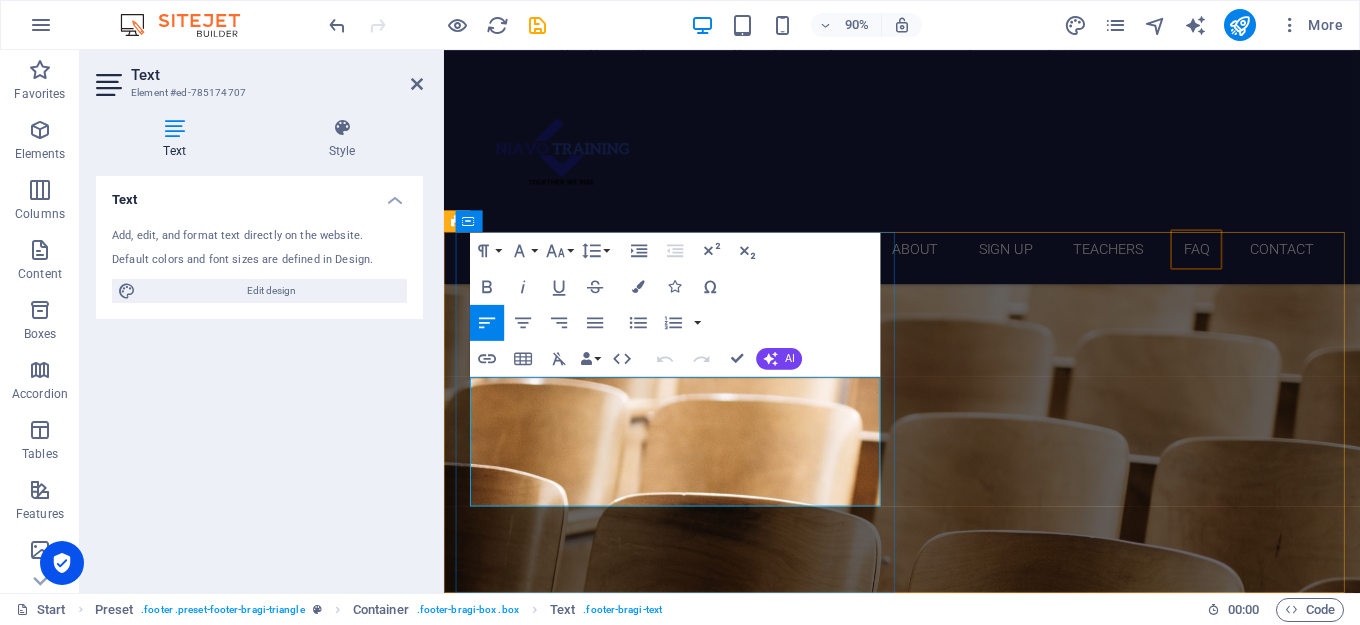 click on "niavo training" at bounding box center [529, 3971] 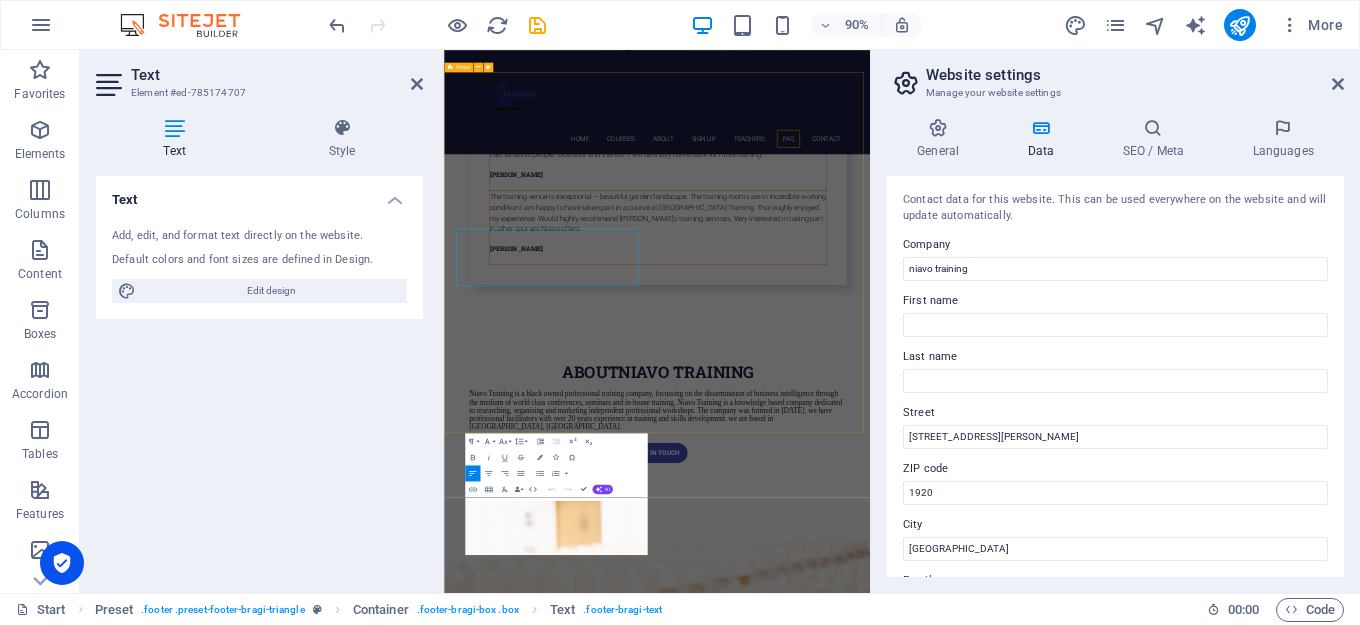scroll, scrollTop: 7151, scrollLeft: 0, axis: vertical 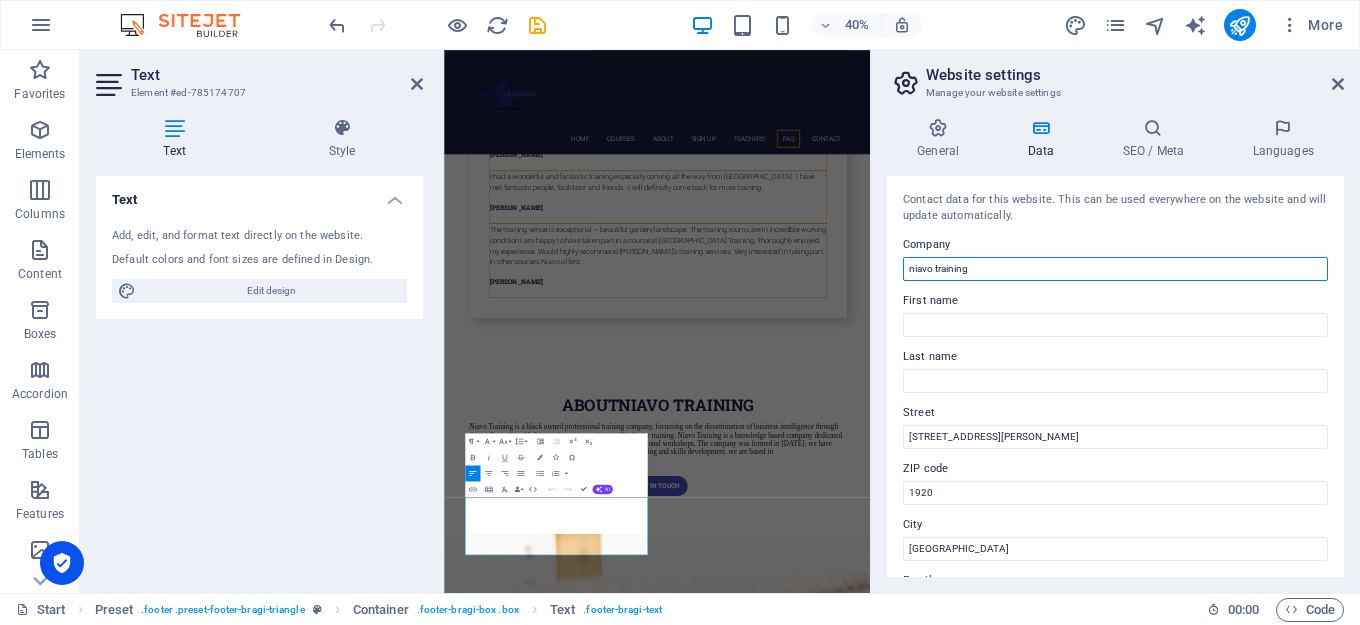 click on "niavo training" at bounding box center (1115, 269) 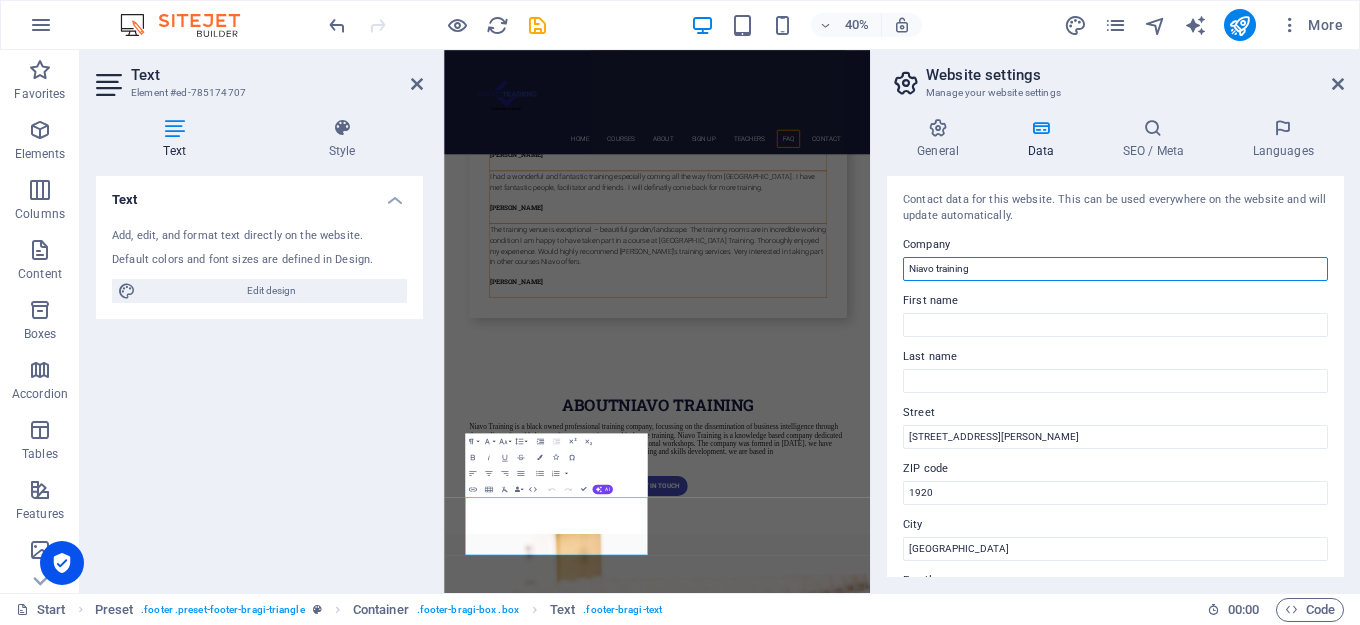 click on "Niavo training" at bounding box center (1115, 269) 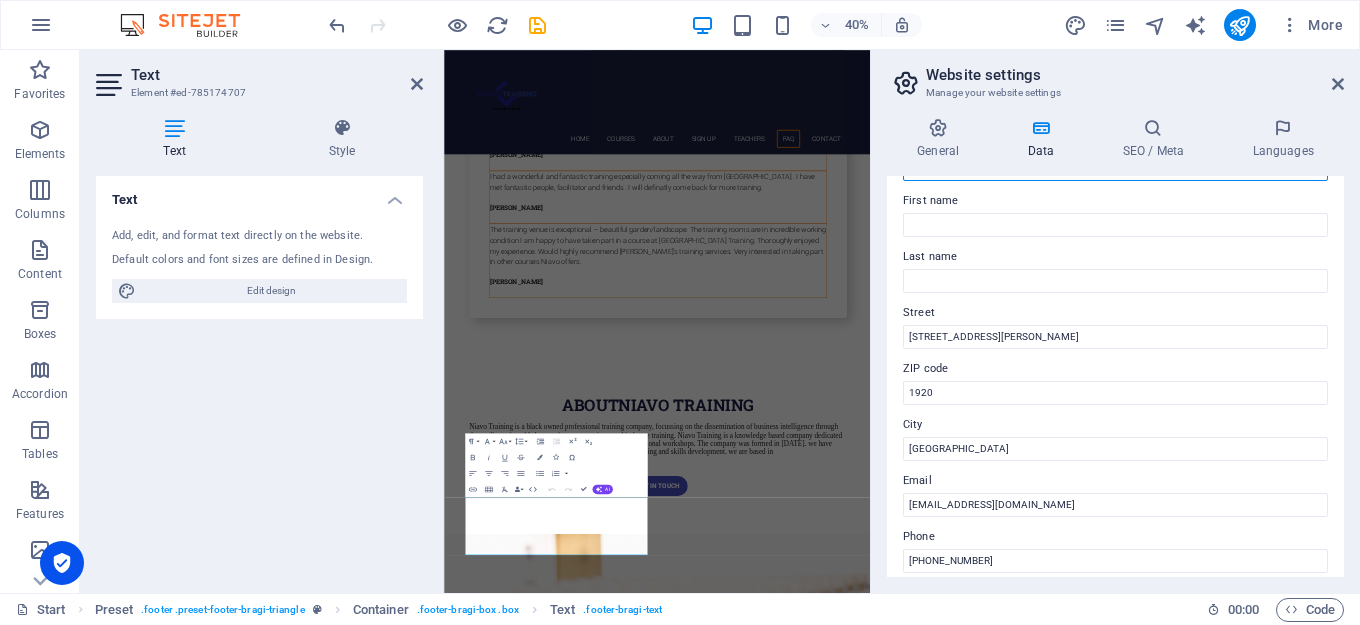 scroll, scrollTop: 0, scrollLeft: 0, axis: both 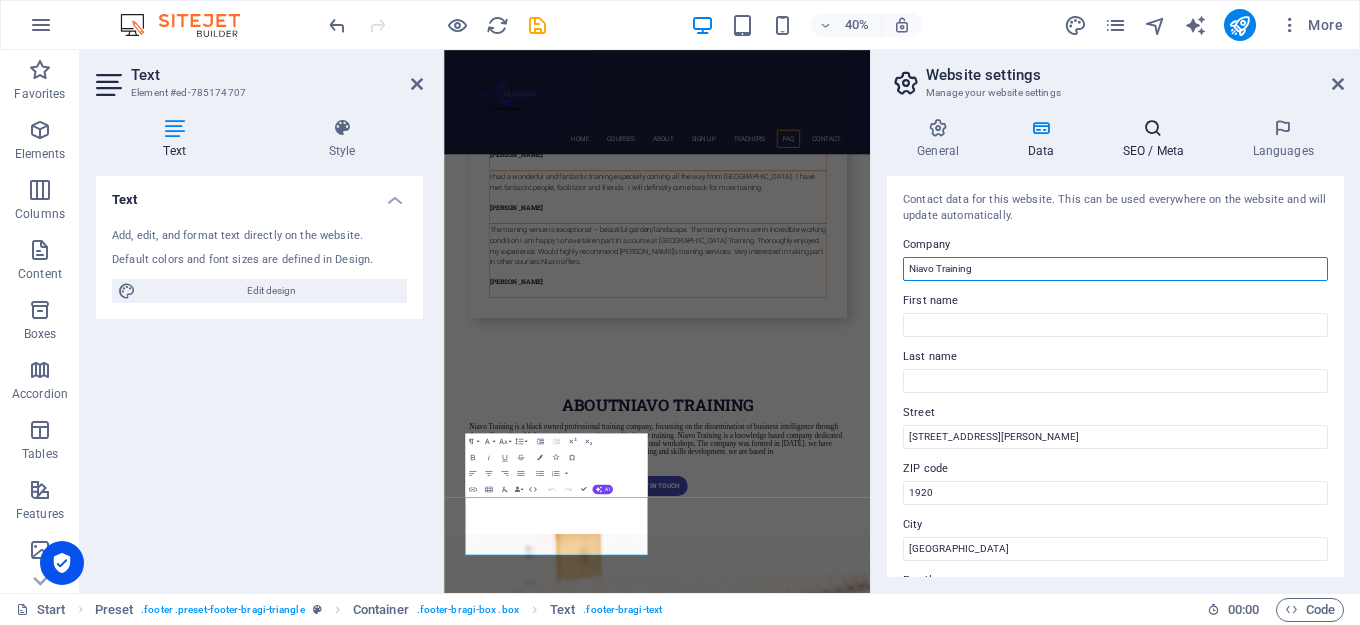 type on "Niavo Training" 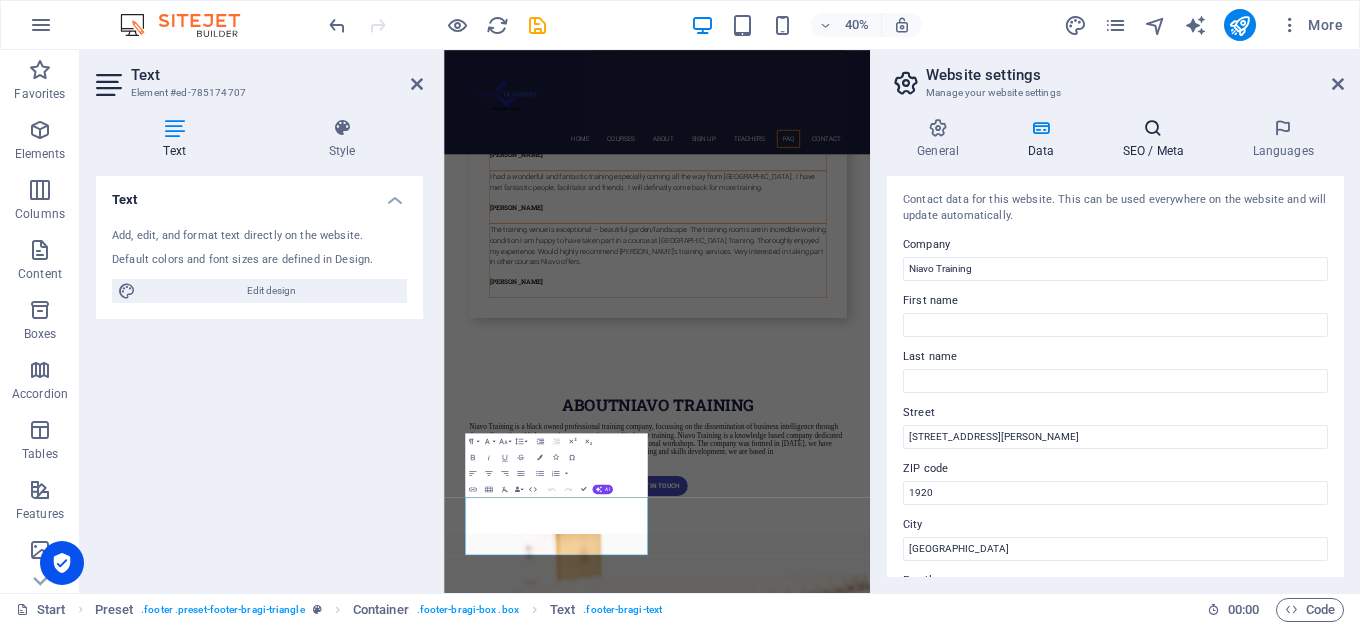 click on "SEO / Meta" at bounding box center (1157, 139) 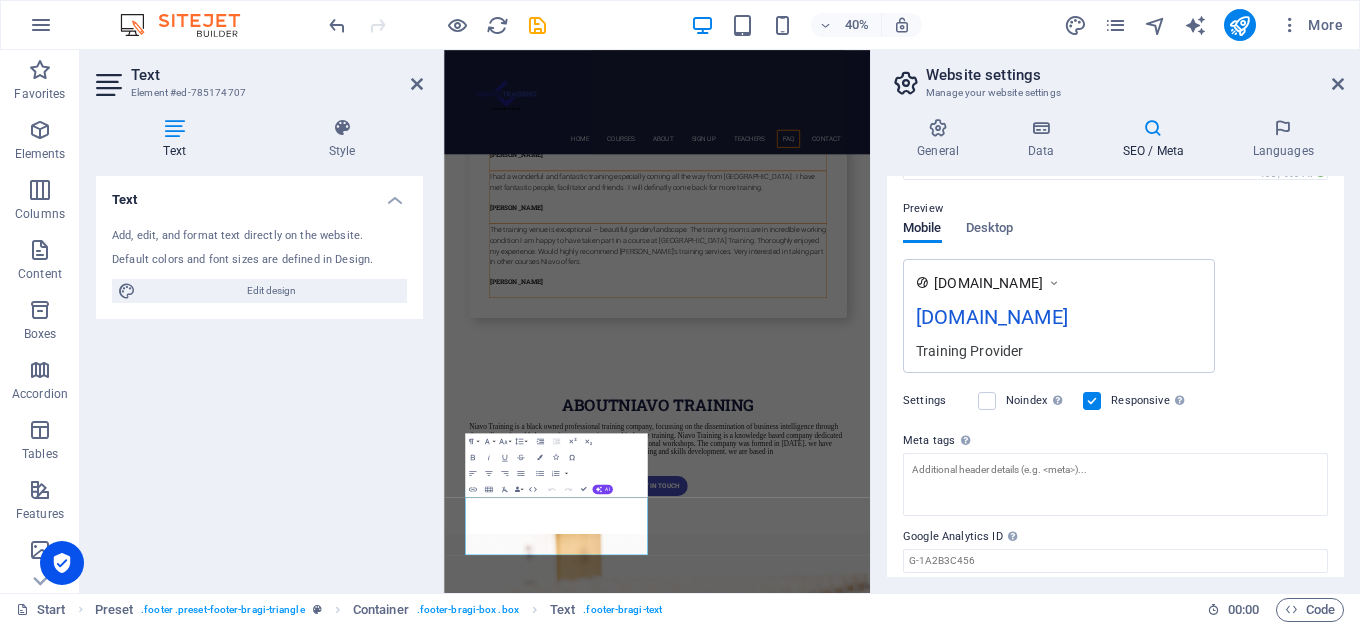 scroll, scrollTop: 300, scrollLeft: 0, axis: vertical 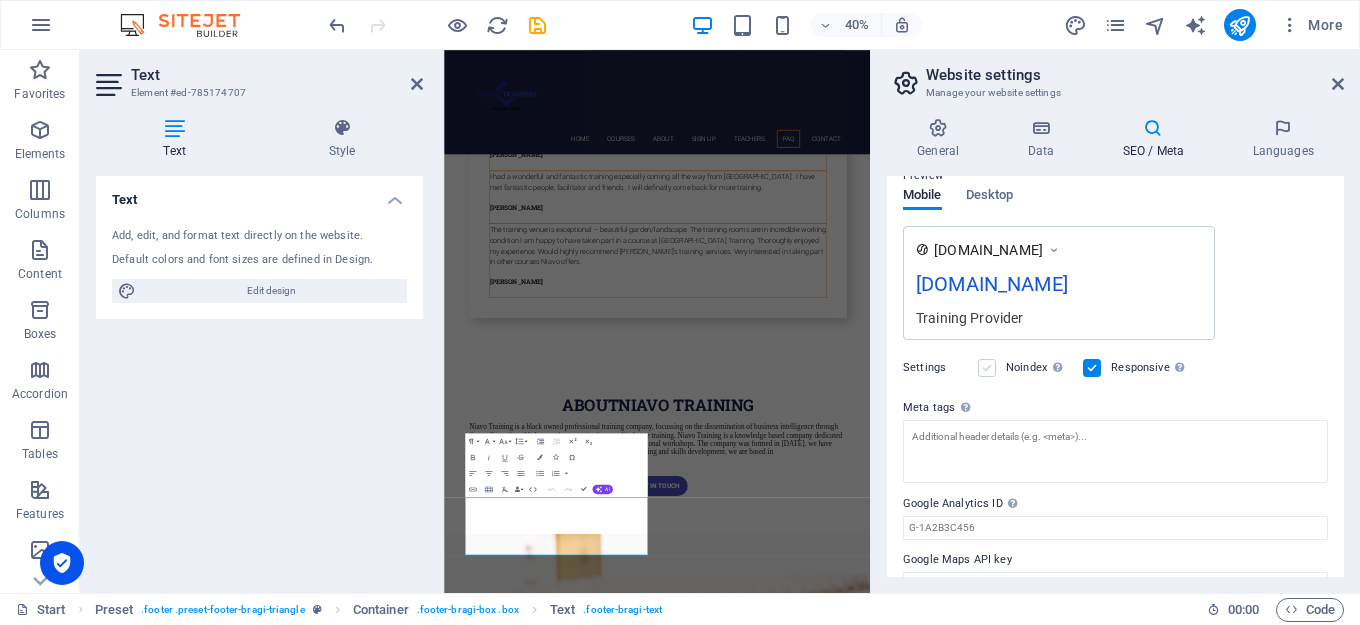 click at bounding box center [987, 368] 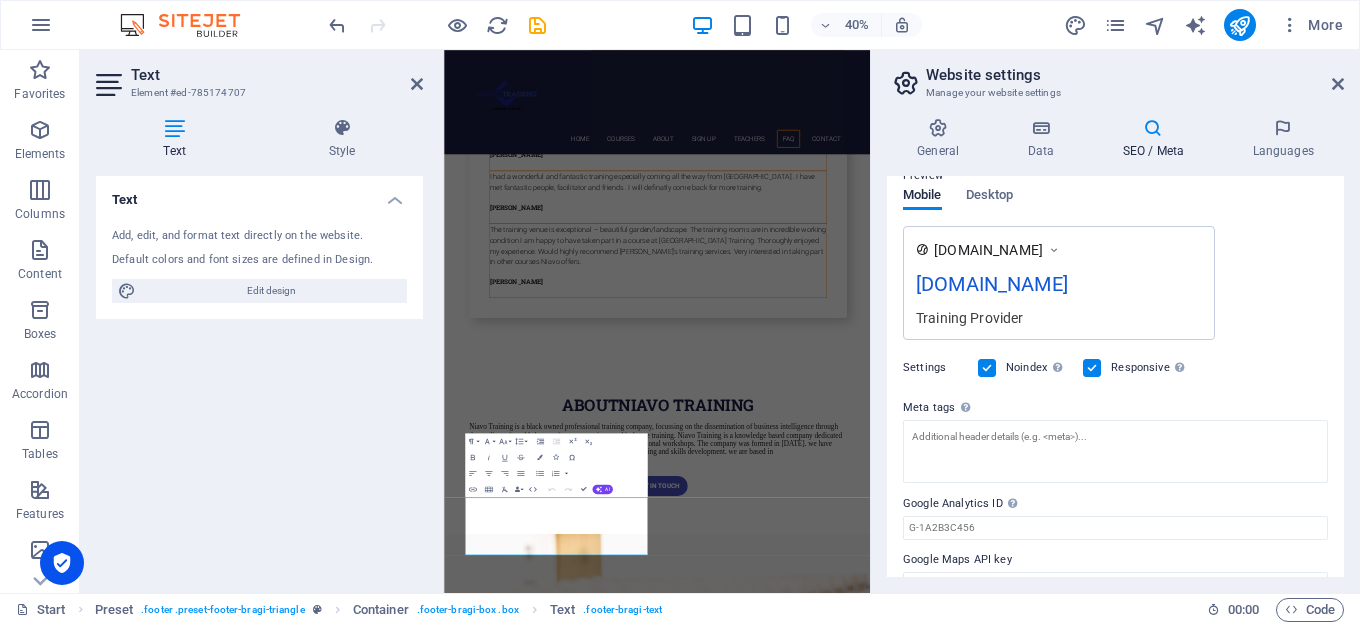 scroll, scrollTop: 335, scrollLeft: 0, axis: vertical 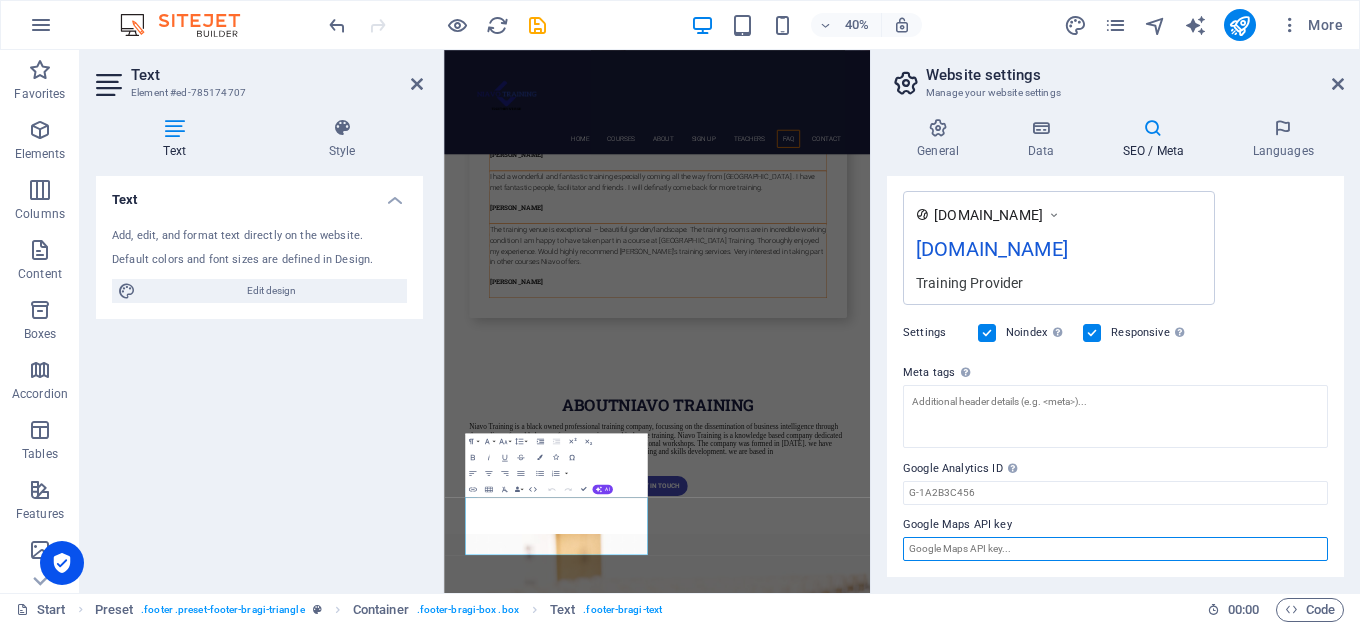 click on "Google Maps API key" at bounding box center (1115, 549) 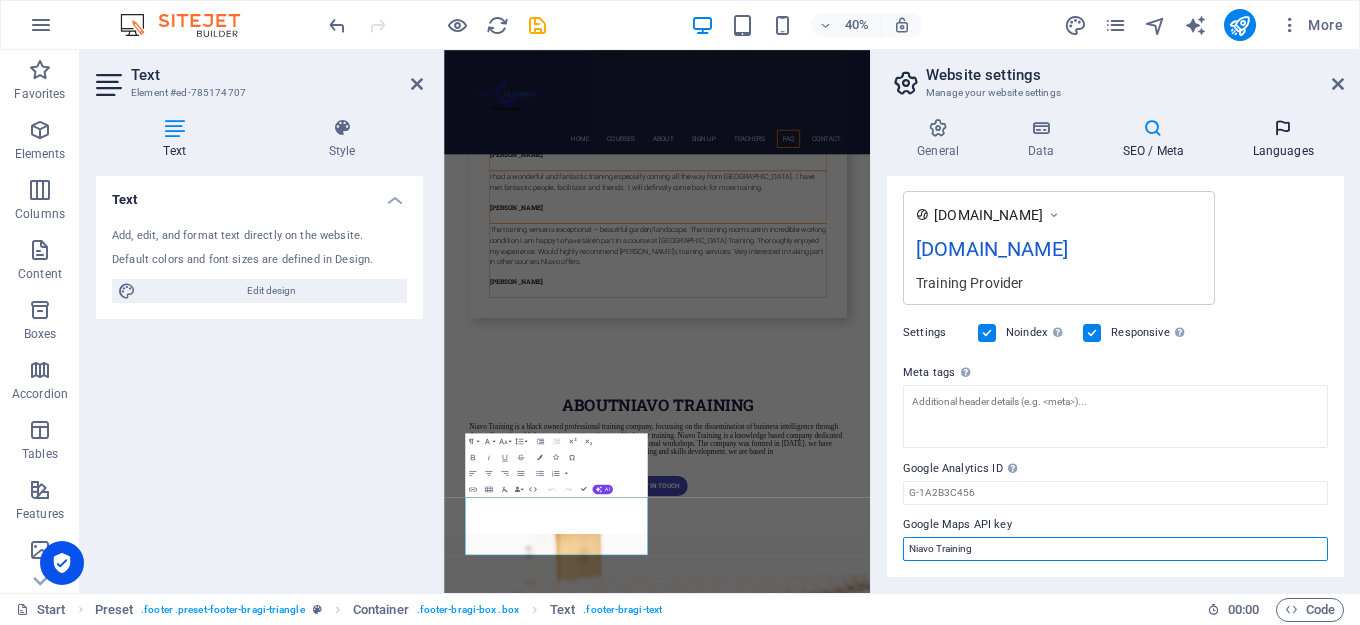 type on "Niavo Training" 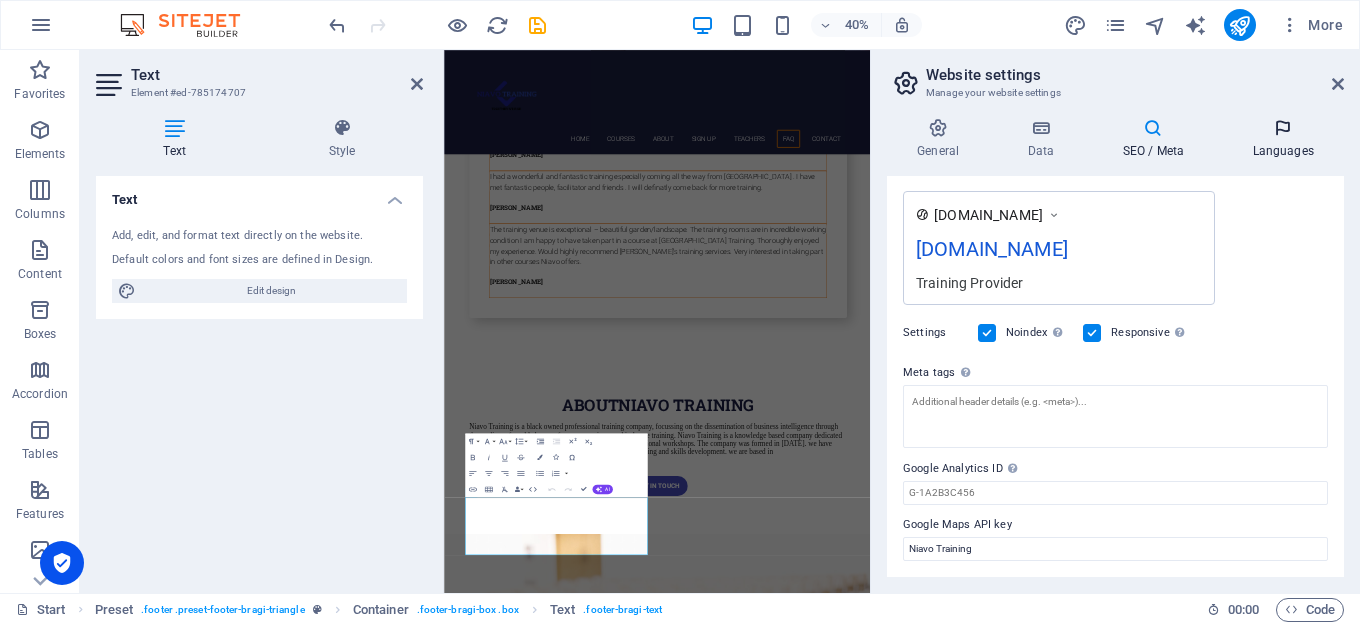 click on "Languages" at bounding box center (1283, 139) 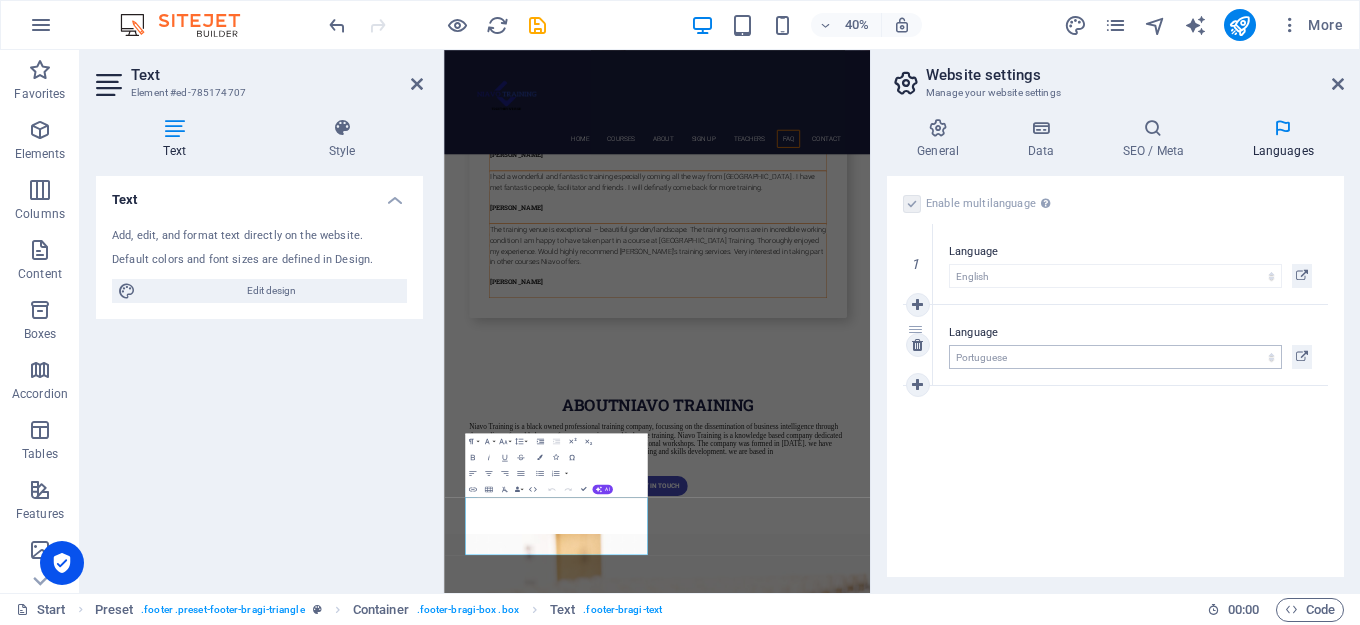 click on "Abkhazian Afar Afrikaans Akan Albanian Amharic Arabic Aragonese Armenian Assamese Avaric Avestan Aymara Azerbaijani Bambara Bashkir Basque Belarusian Bengali Bihari languages Bislama Bokmål Bosnian Breton Bulgarian Burmese Catalan Central Khmer Chamorro Chechen Chinese Church Slavic Chuvash Cornish Corsican Cree Croatian Czech Danish Dutch Dzongkha English Esperanto Estonian Ewe Faroese Farsi (Persian) Fijian Finnish French Fulah Gaelic Galician Ganda Georgian German Greek Greenlandic Guaraní Gujarati Haitian Creole Hausa Hebrew Herero Hindi Hiri Motu Hungarian Icelandic Ido Igbo Indonesian Interlingua Interlingue Inuktitut Inupiaq Irish Italian Japanese Javanese Kannada Kanuri Kashmiri Kazakh Kikuyu Kinyarwanda Komi Kongo Korean Kurdish Kwanyama Kyrgyz Lao Latin Latvian Limburgish Lingala Lithuanian Luba-Katanga Luxembourgish Macedonian Malagasy Malay Malayalam Maldivian Maltese Manx Maori Marathi Marshallese Mongolian [GEOGRAPHIC_DATA] Navajo [GEOGRAPHIC_DATA] Nepali North Ndebele Northern Sami Norwegian Norwegian Nynorsk Nuosu" at bounding box center (1115, 357) 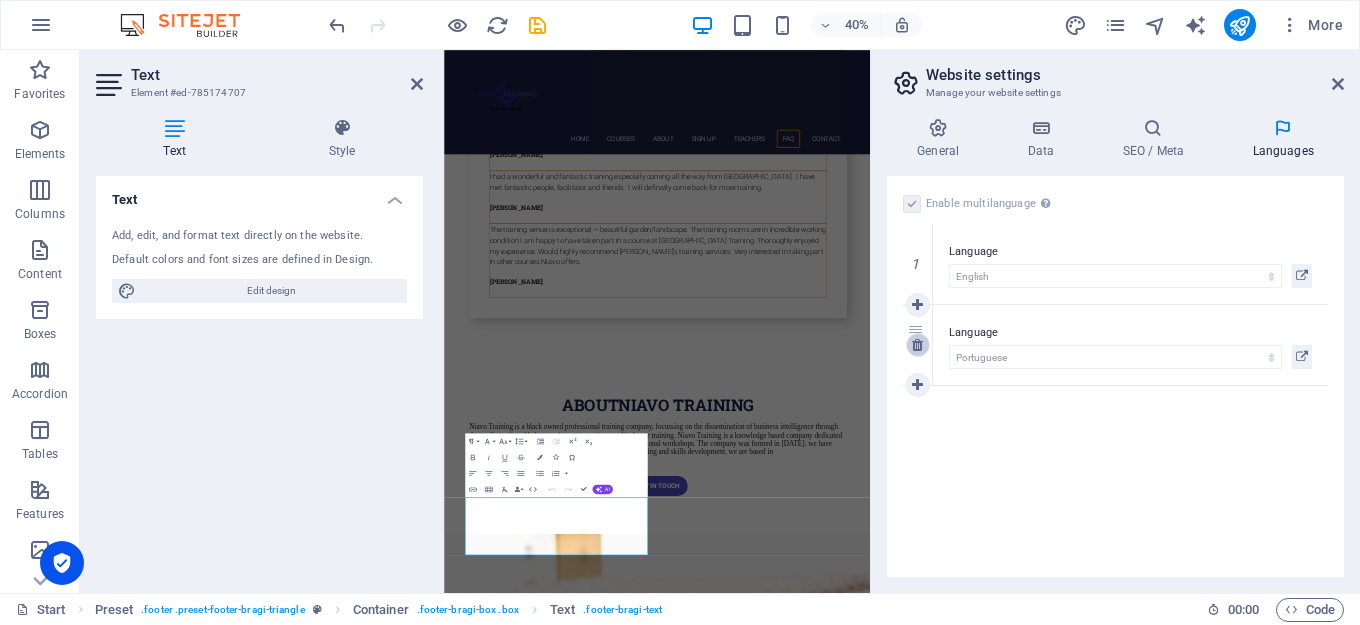 click at bounding box center (917, 345) 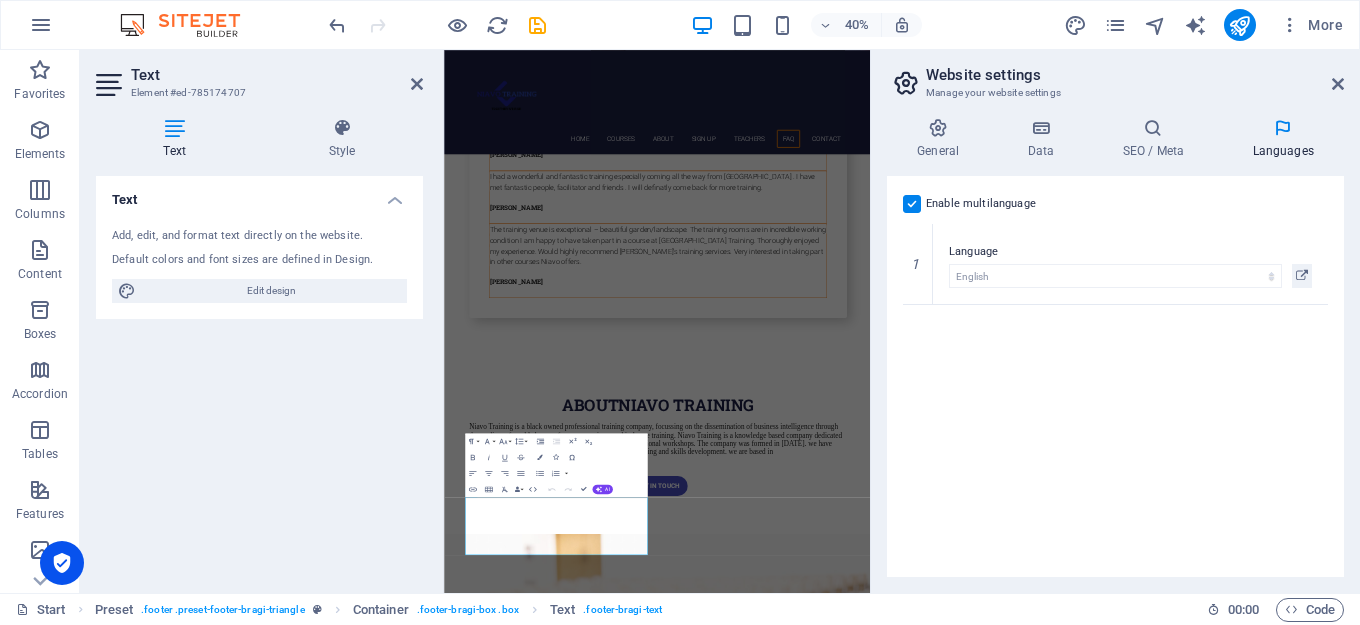 click on "Text Add, edit, and format text directly on the website. Default colors and font sizes are defined in Design. Edit design Alignment Left aligned Centered Right aligned" at bounding box center (259, 376) 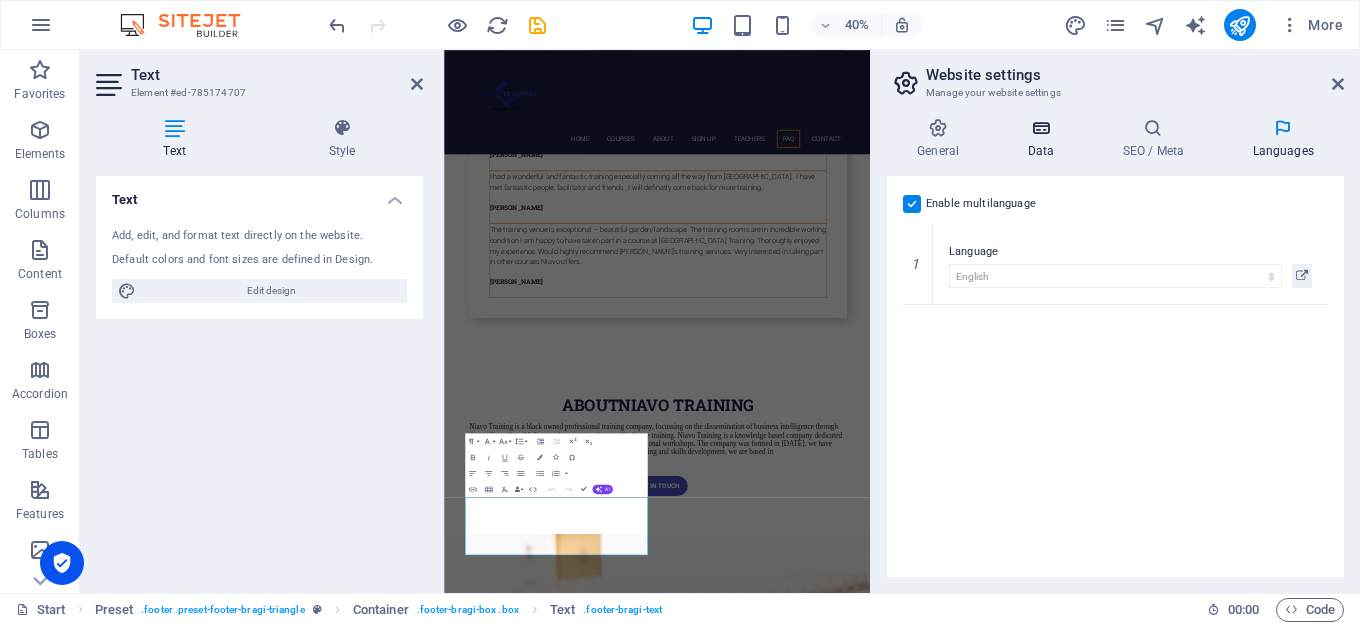 click at bounding box center (1040, 128) 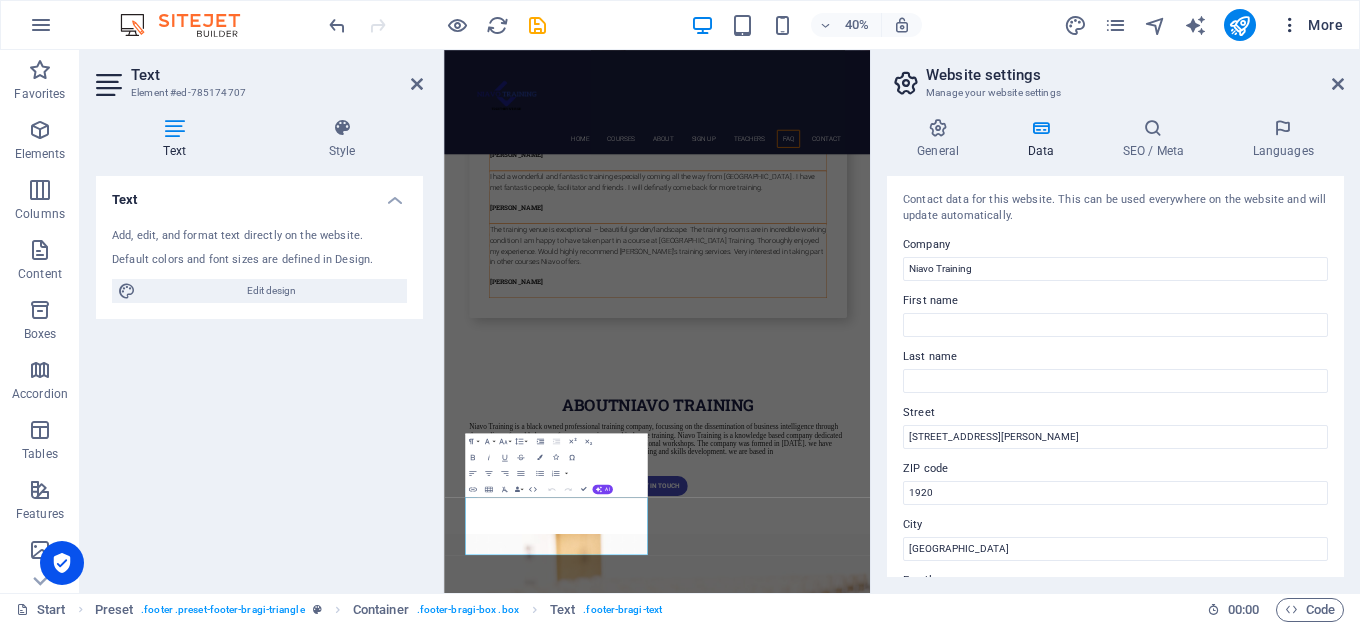 click at bounding box center [1290, 25] 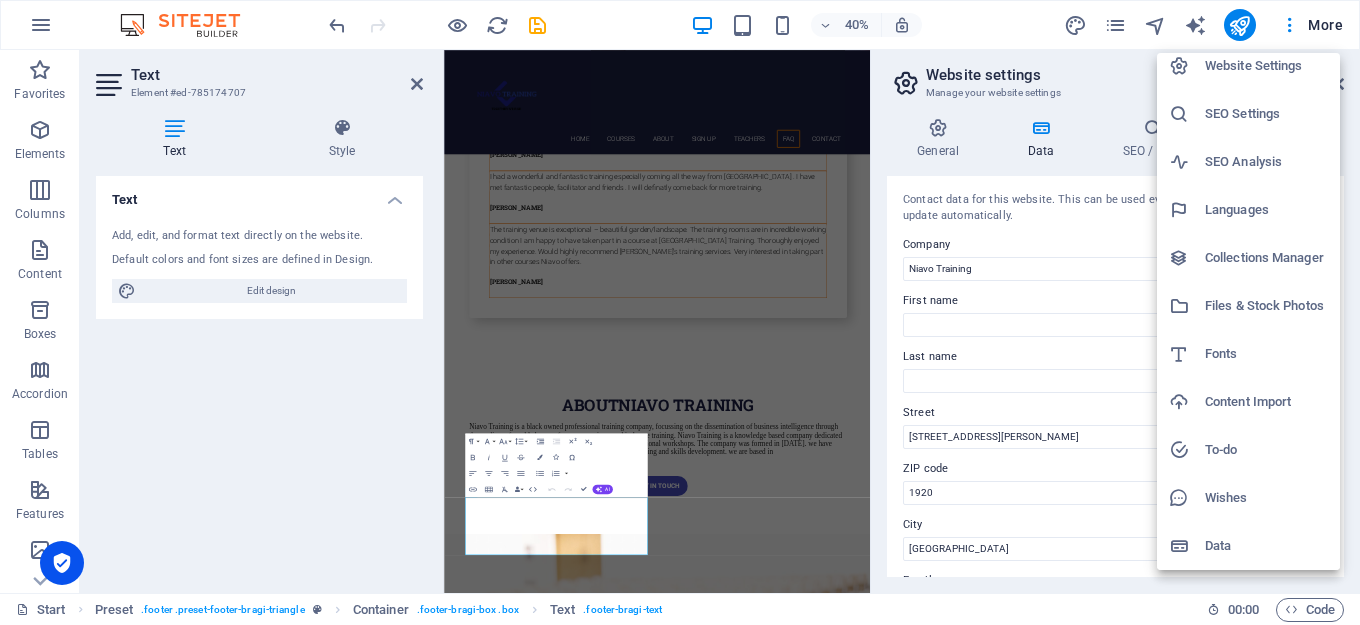 scroll, scrollTop: 0, scrollLeft: 0, axis: both 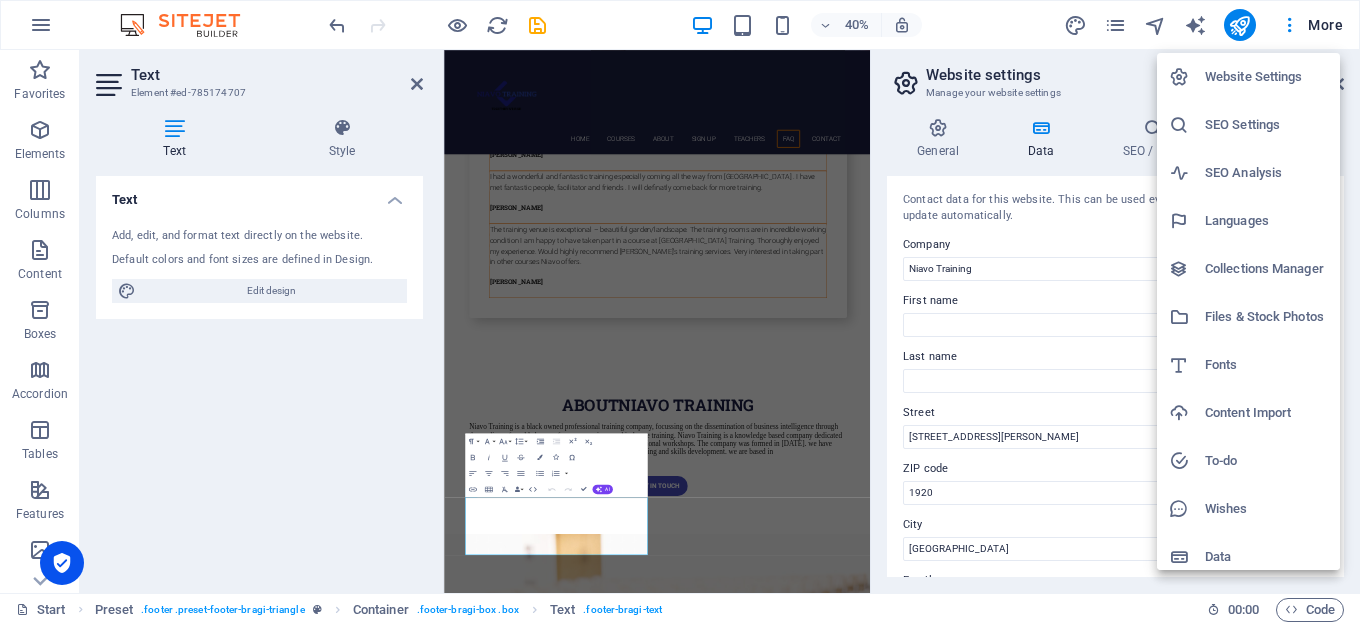 click on "SEO Settings" at bounding box center [1266, 125] 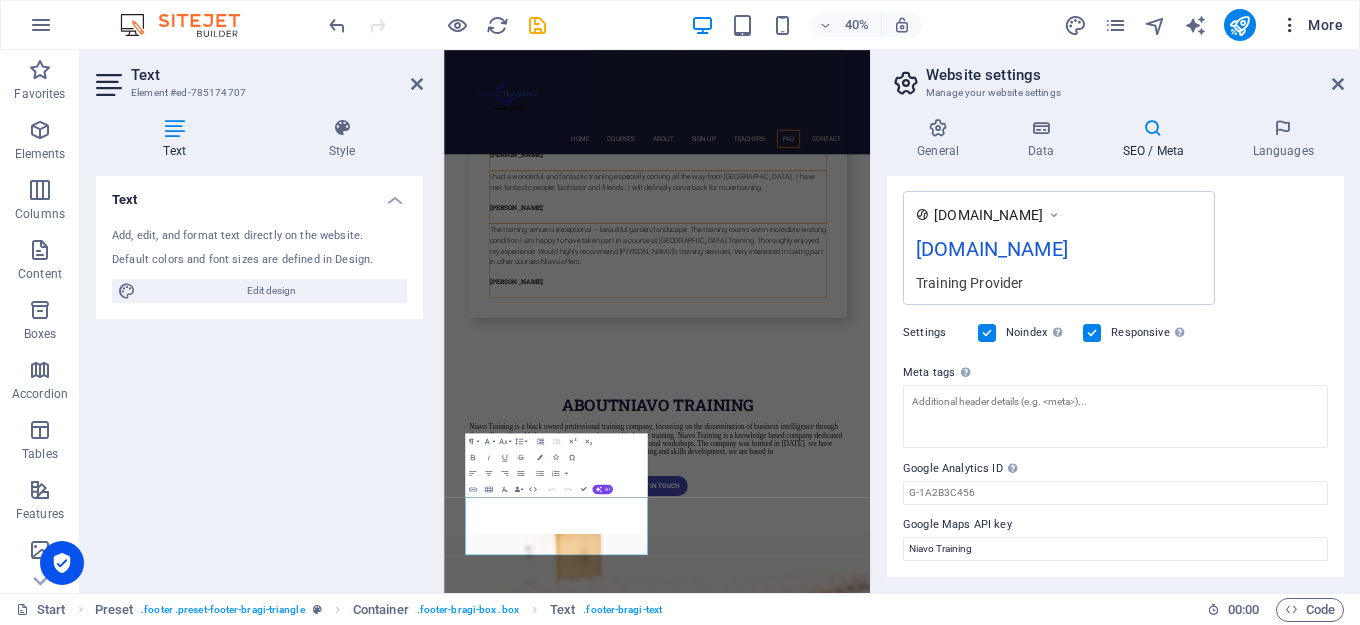 click at bounding box center (1290, 25) 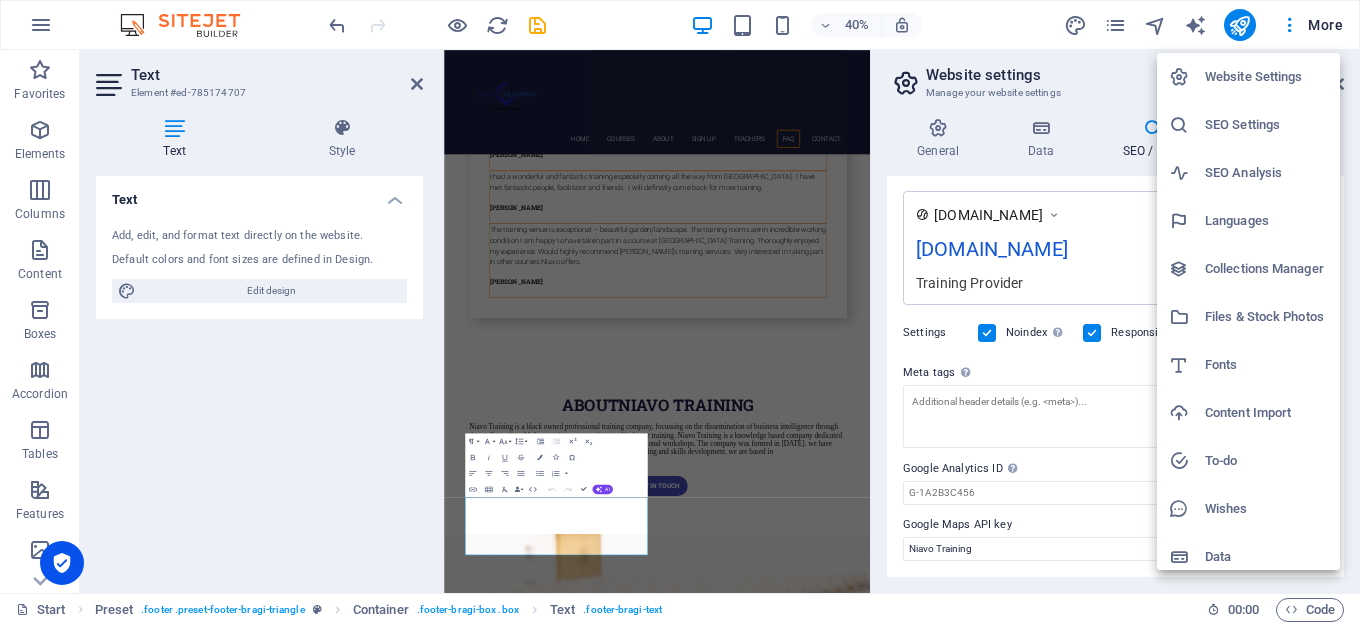 click at bounding box center [680, 312] 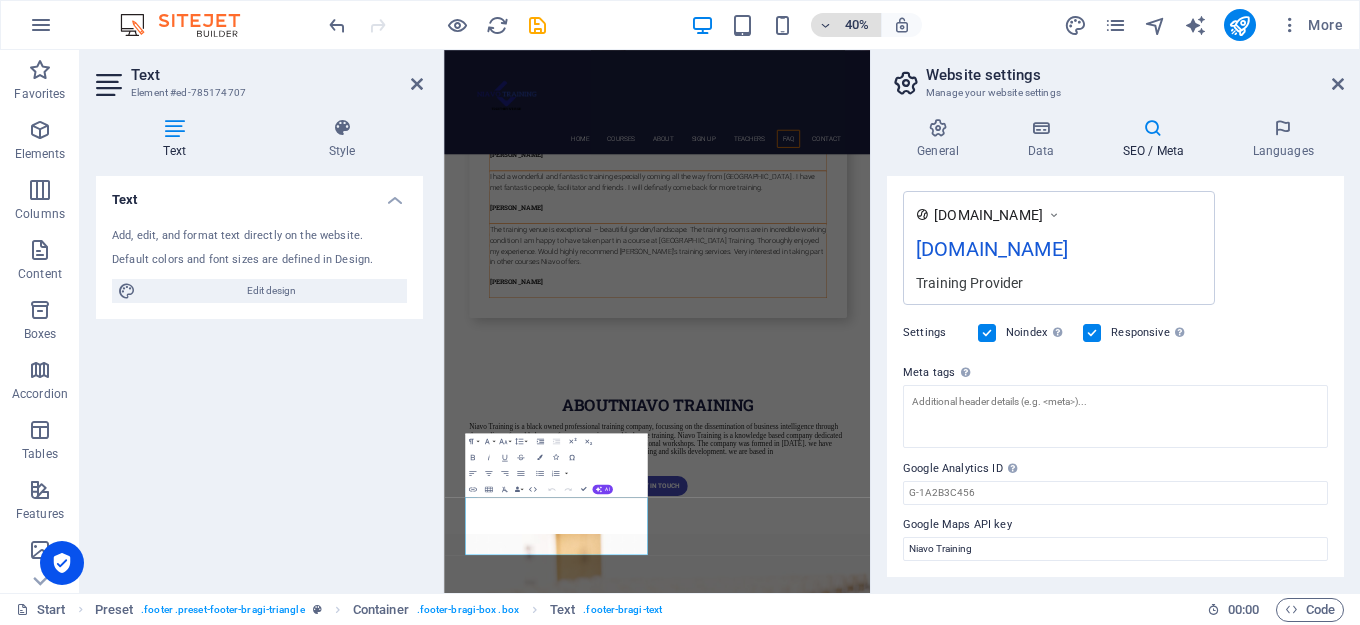 click on "40%" at bounding box center (857, 25) 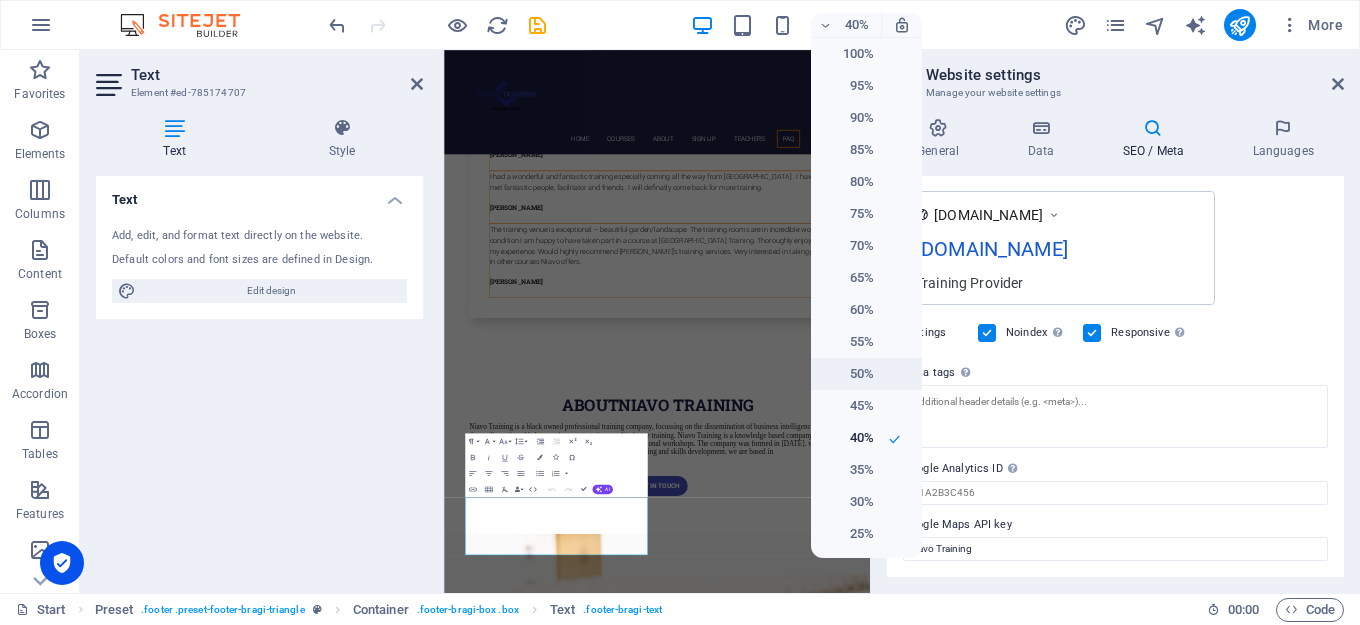 click on "50%" at bounding box center [848, 374] 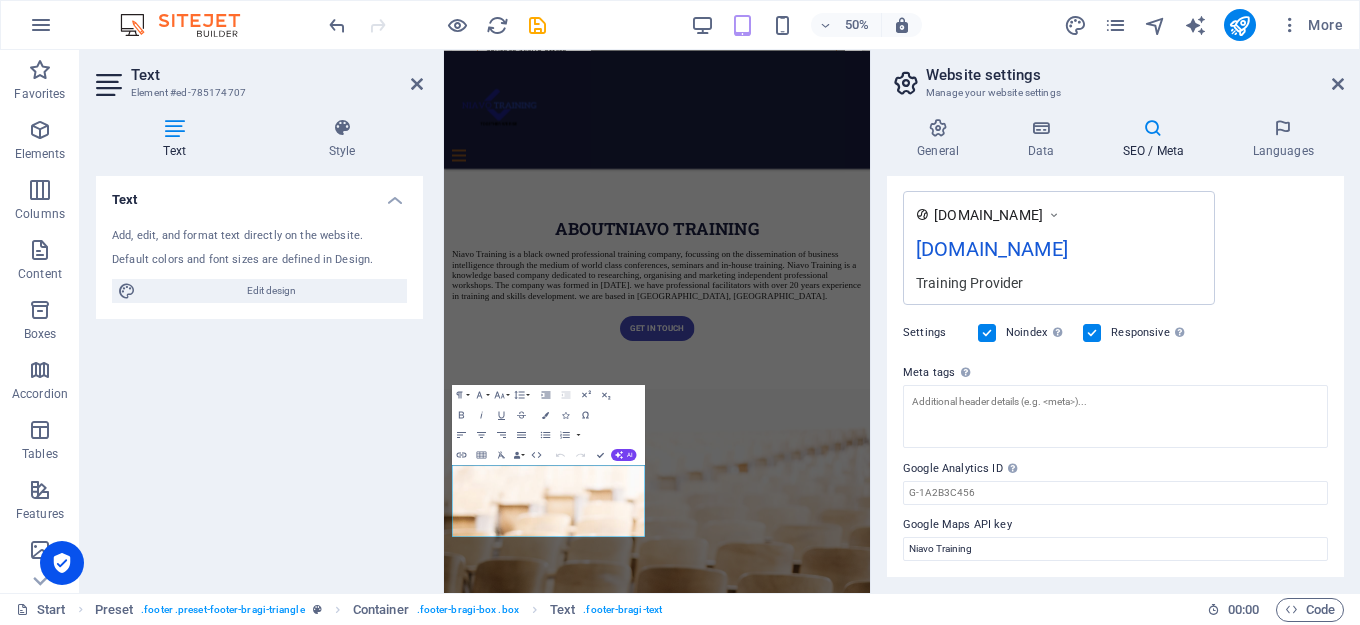 scroll, scrollTop: 7301, scrollLeft: 0, axis: vertical 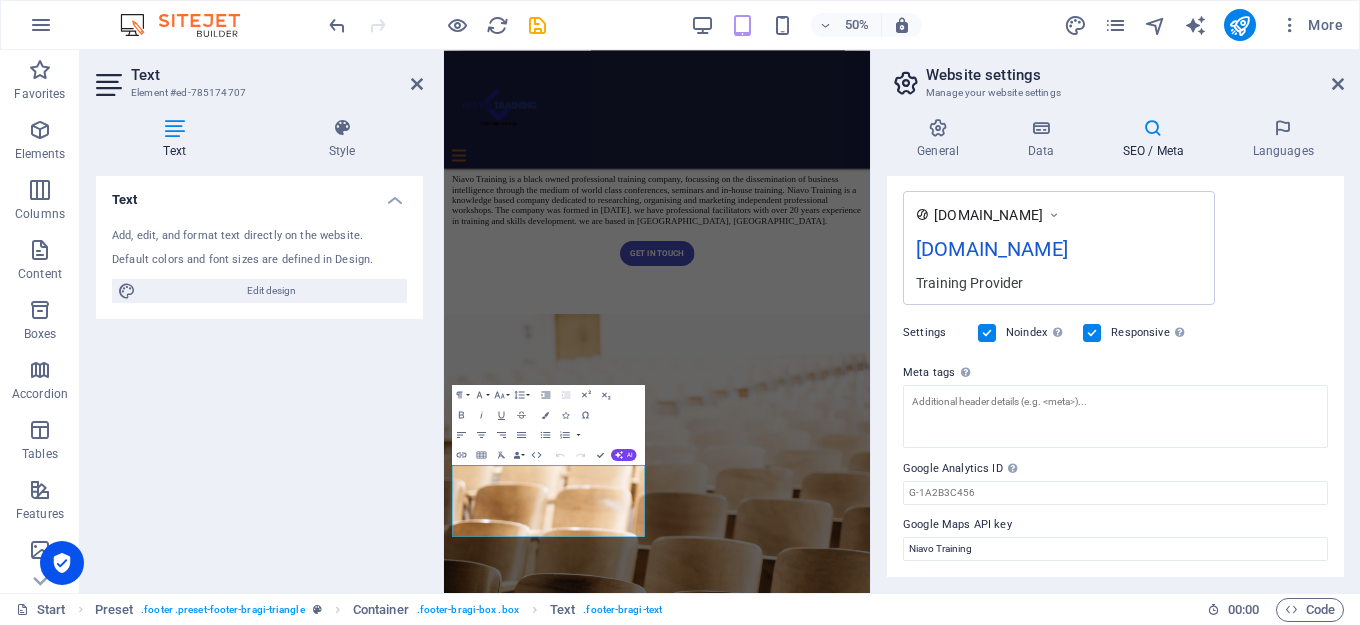 click on "Text Element #ed-785174707" at bounding box center (259, 76) 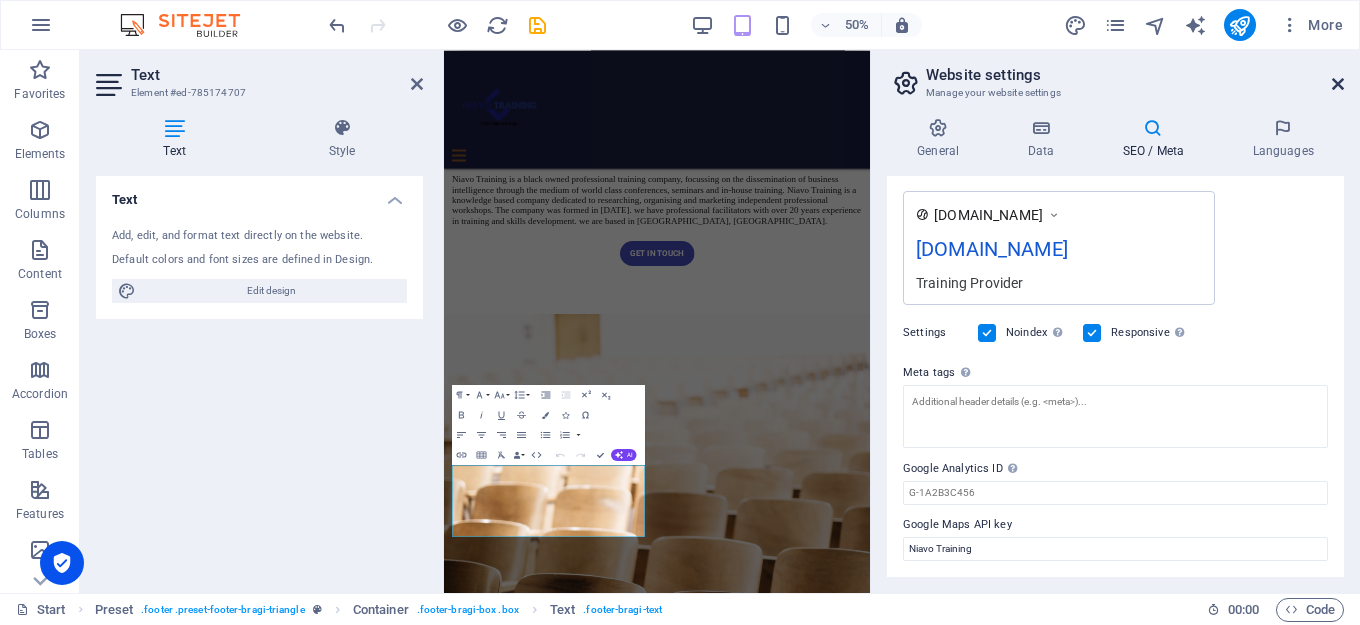 click at bounding box center (1338, 84) 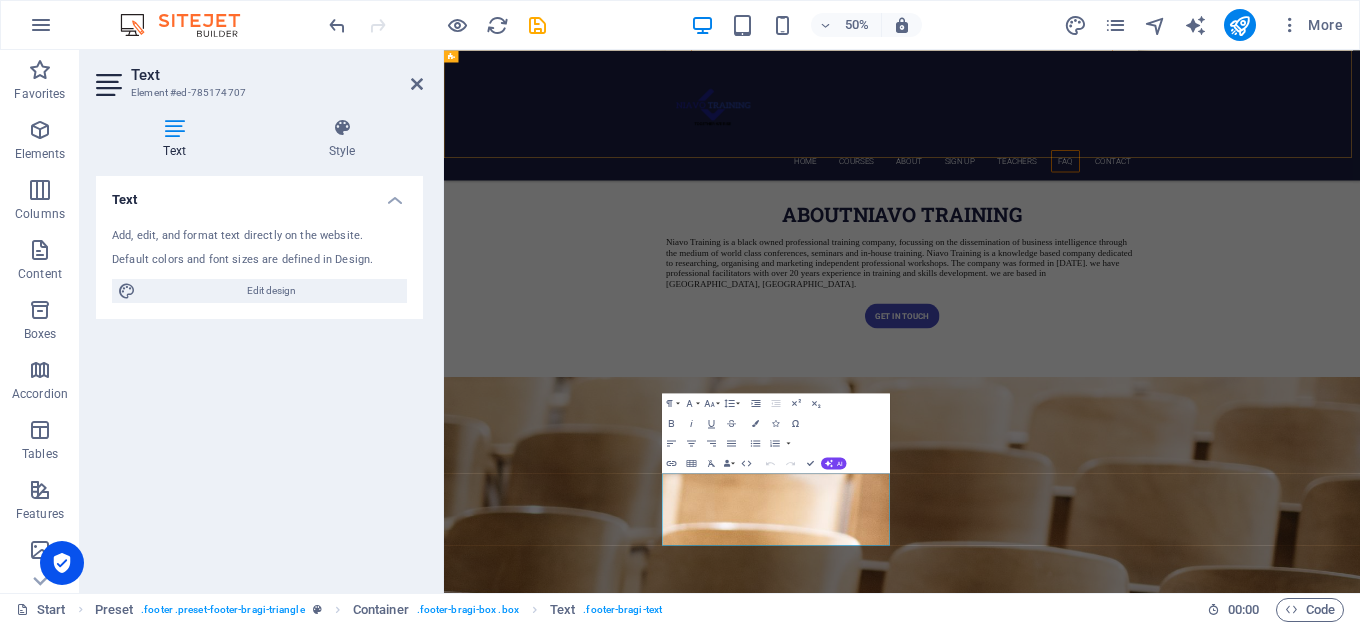 scroll, scrollTop: 7151, scrollLeft: 0, axis: vertical 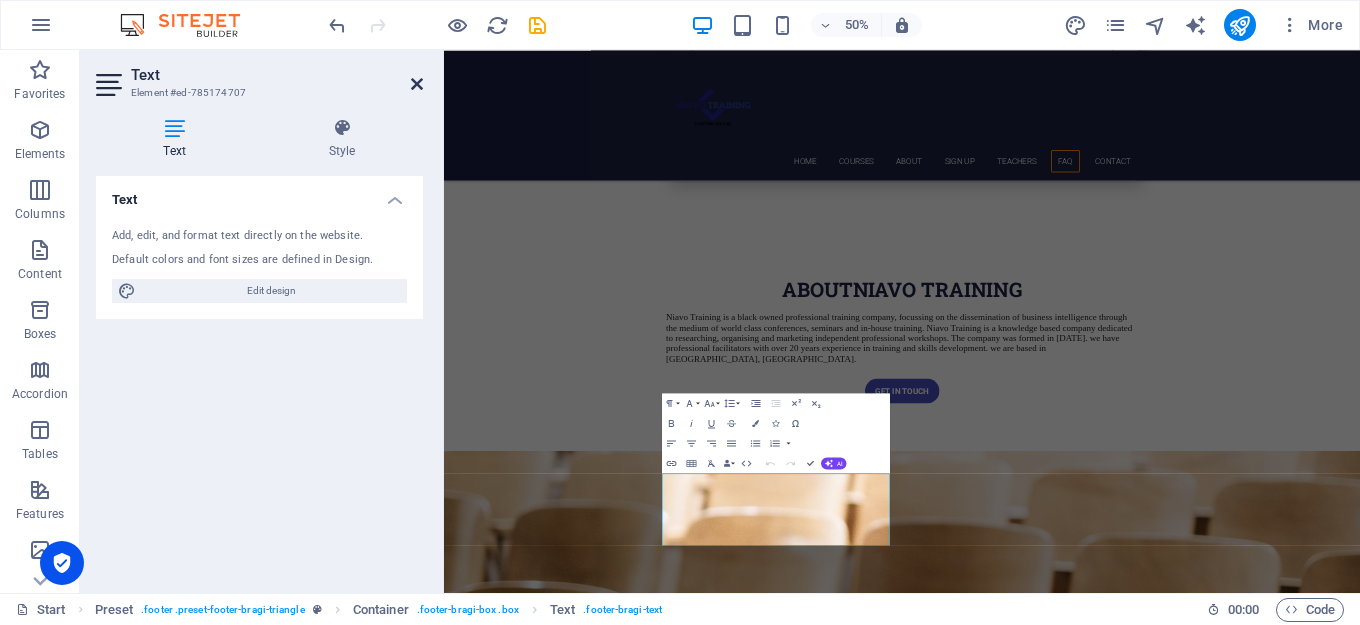 click at bounding box center [417, 84] 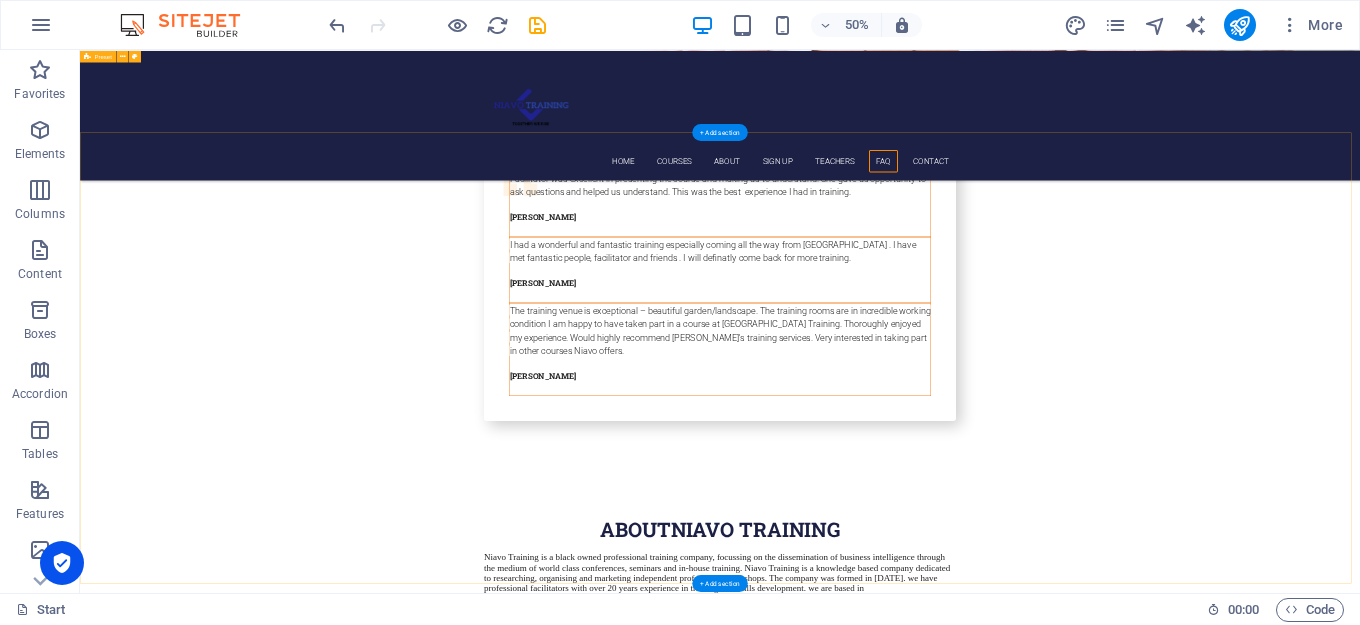 scroll, scrollTop: 6651, scrollLeft: 0, axis: vertical 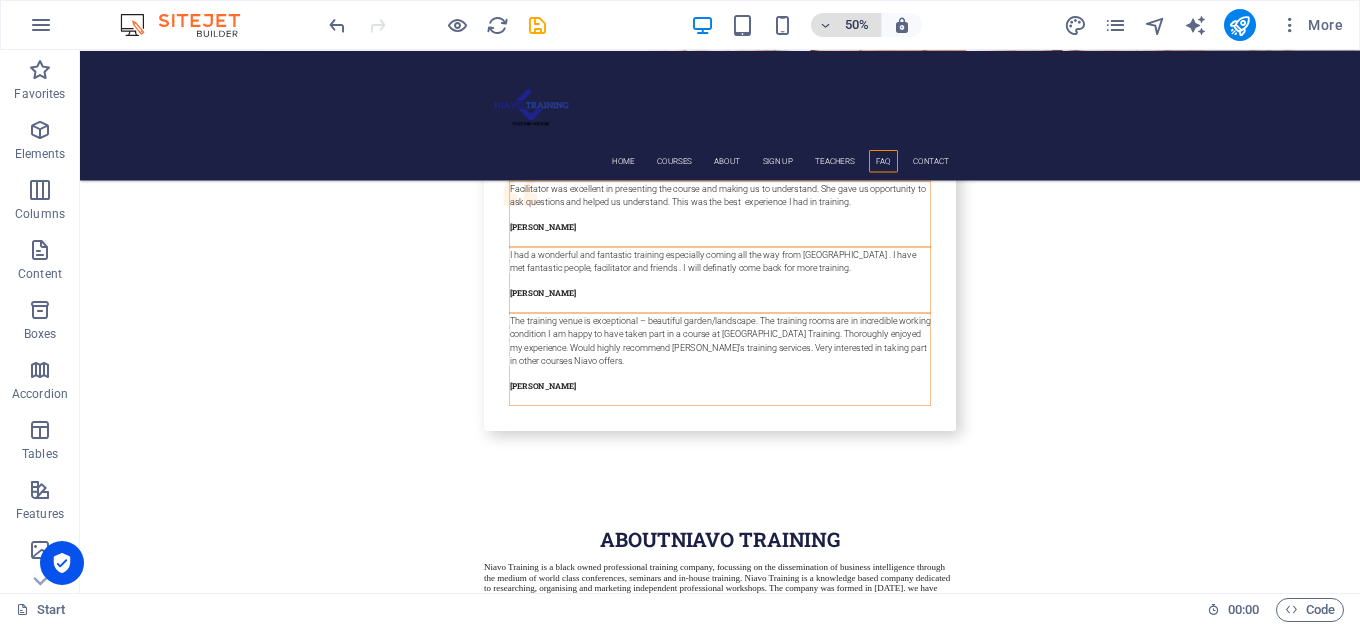 click at bounding box center [826, 25] 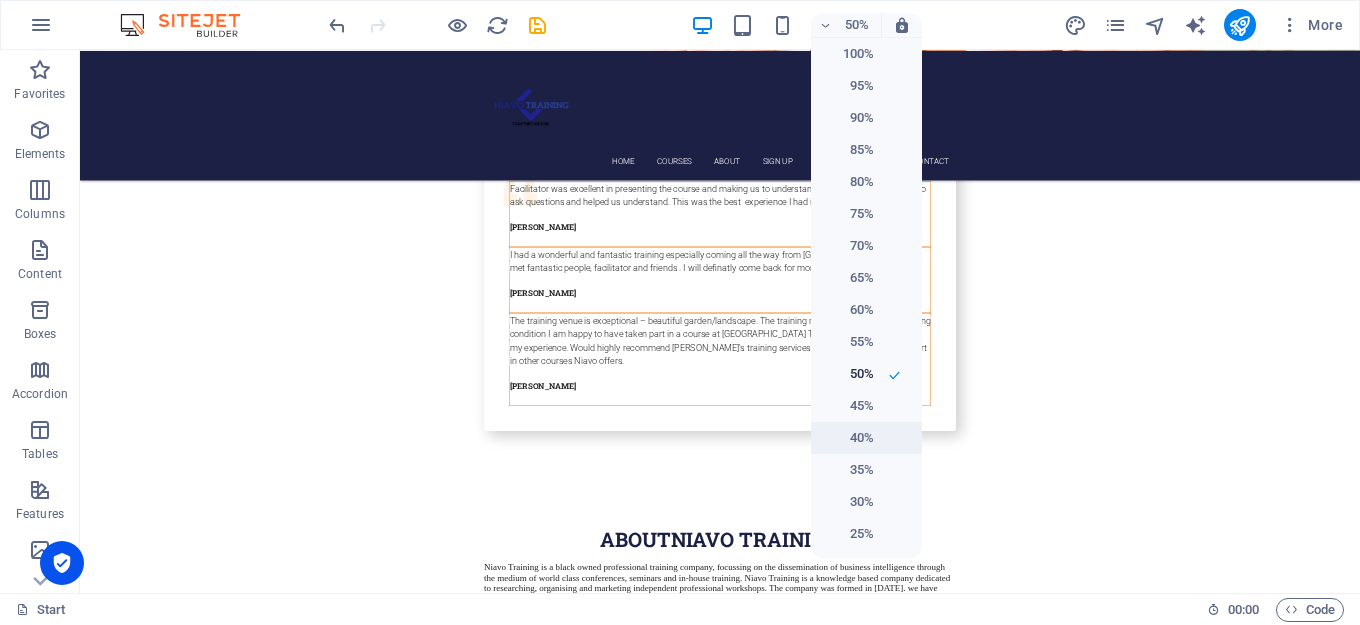 click on "40%" at bounding box center (866, 438) 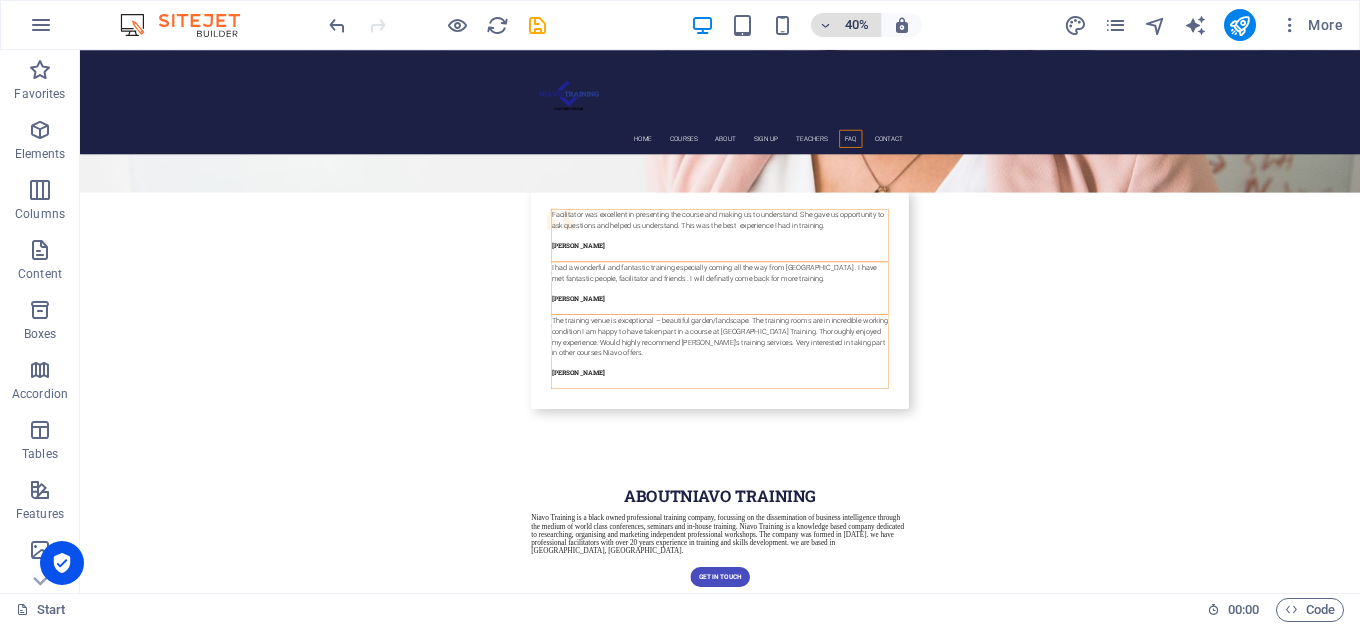click at bounding box center (826, 25) 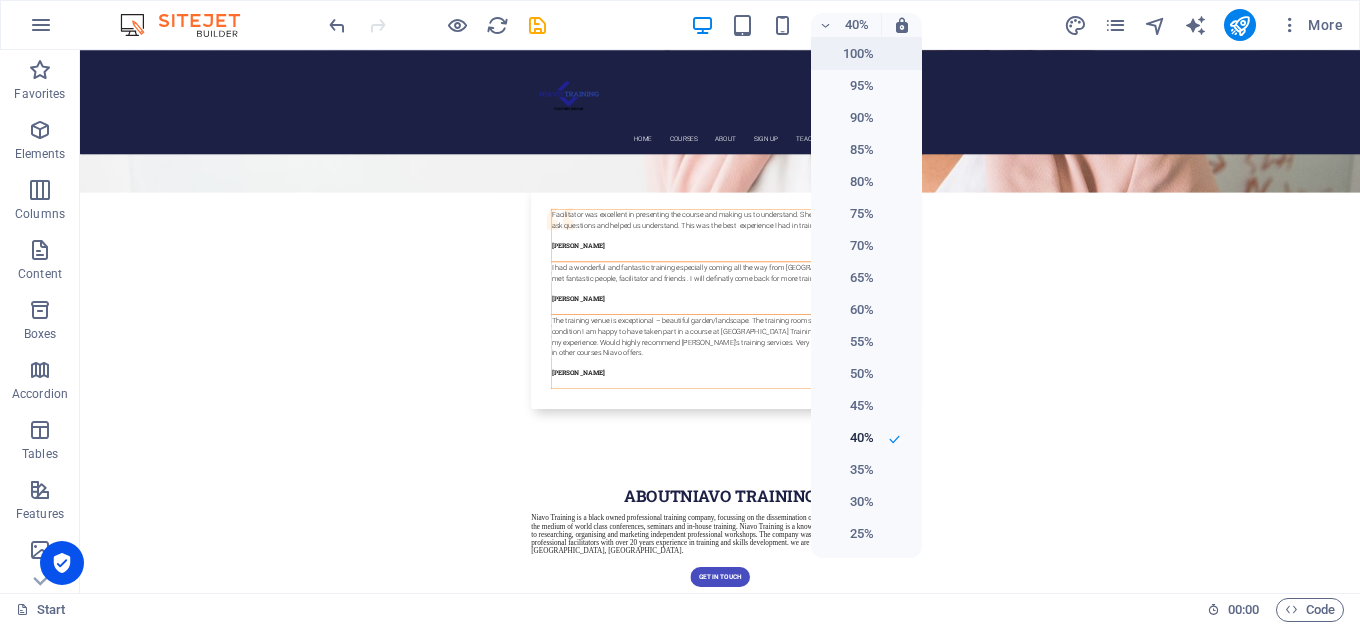 click on "100%" at bounding box center [848, 54] 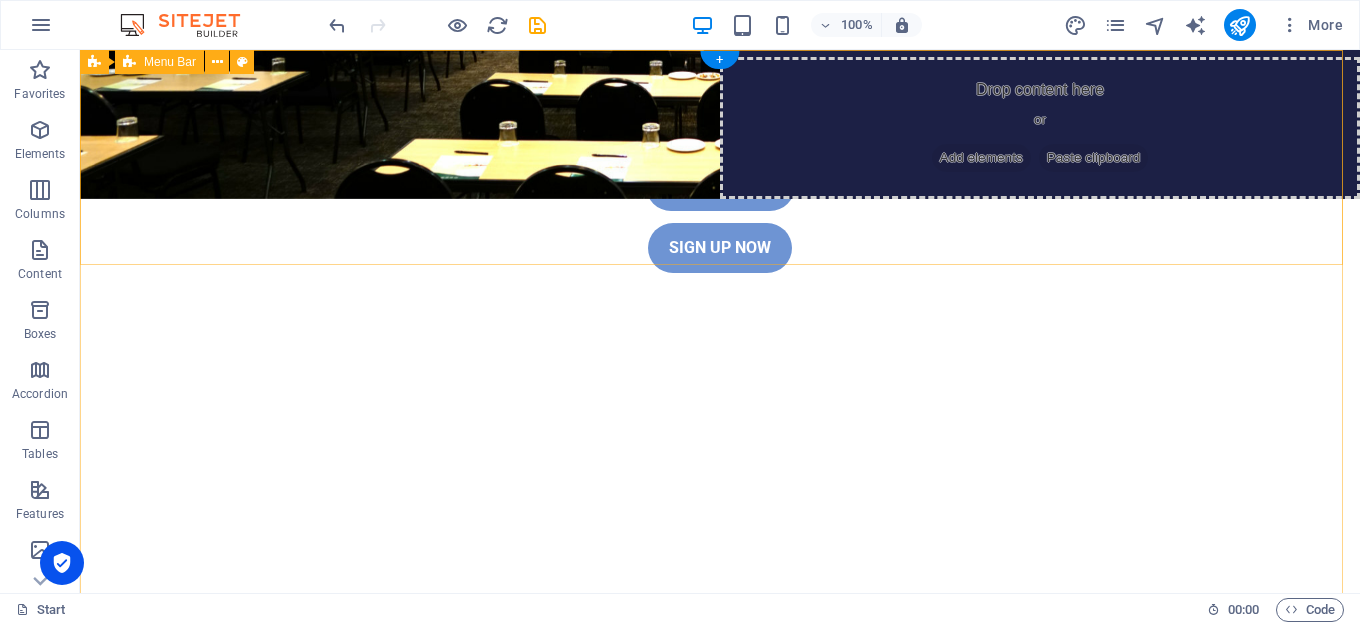 scroll, scrollTop: 0, scrollLeft: 0, axis: both 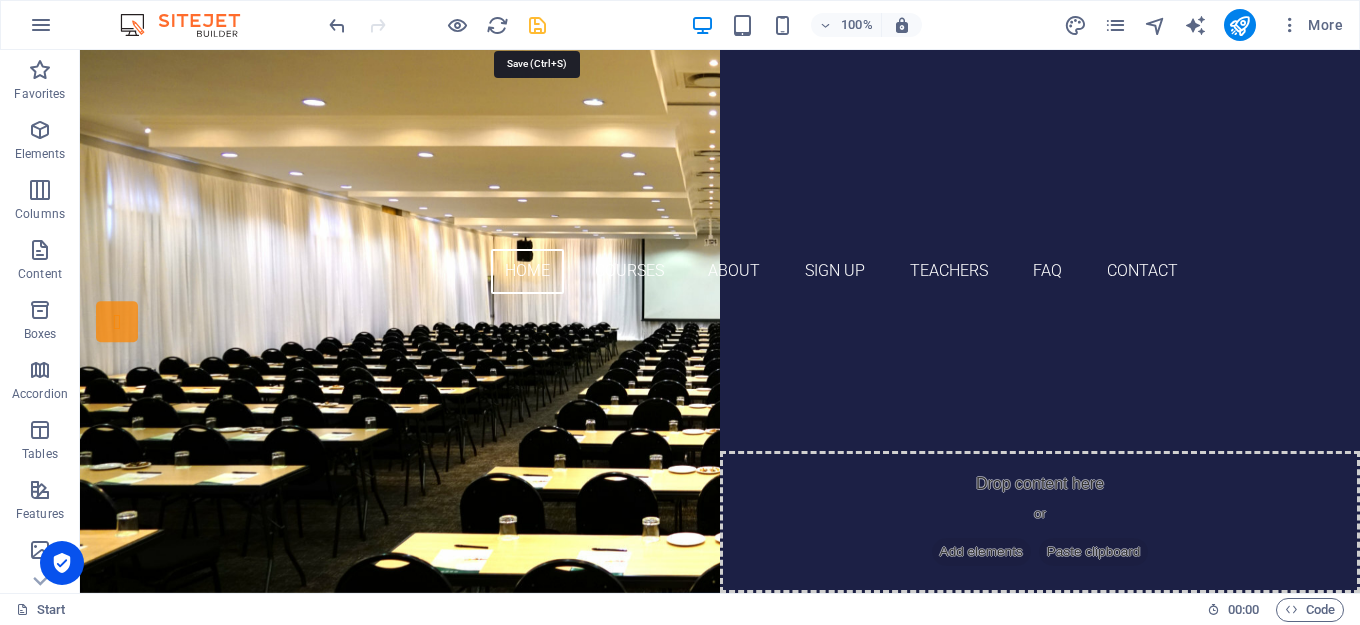 click at bounding box center (537, 25) 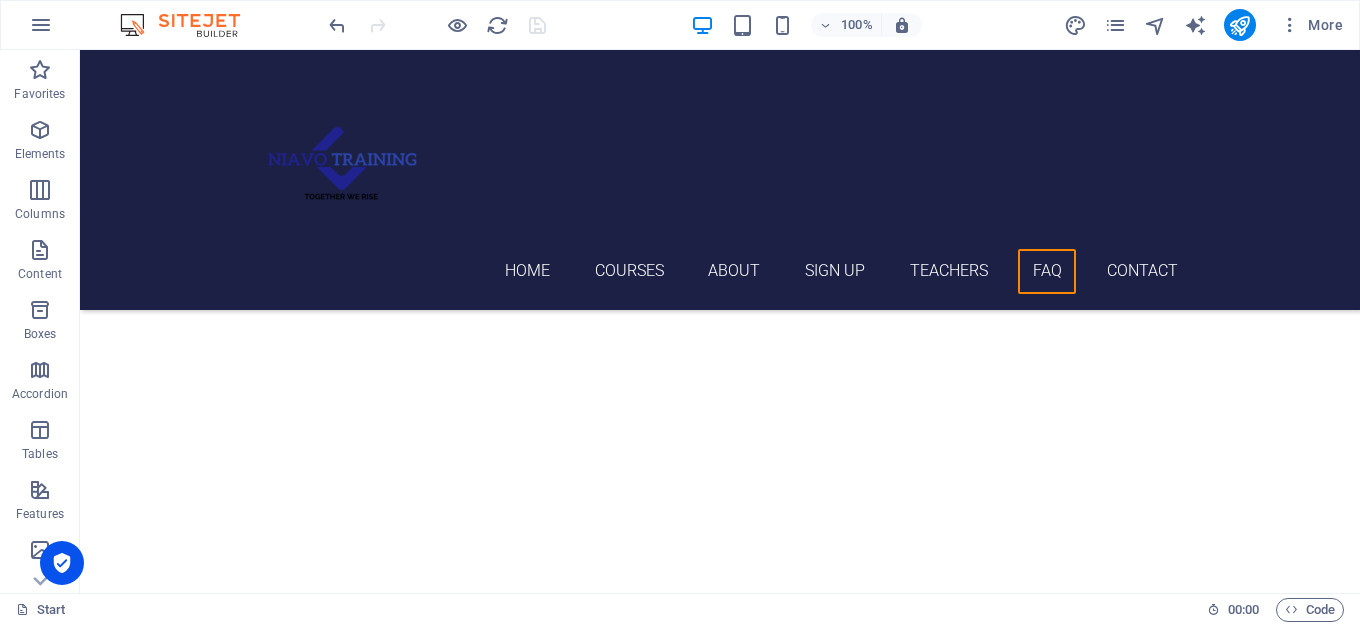 scroll, scrollTop: 7294, scrollLeft: 0, axis: vertical 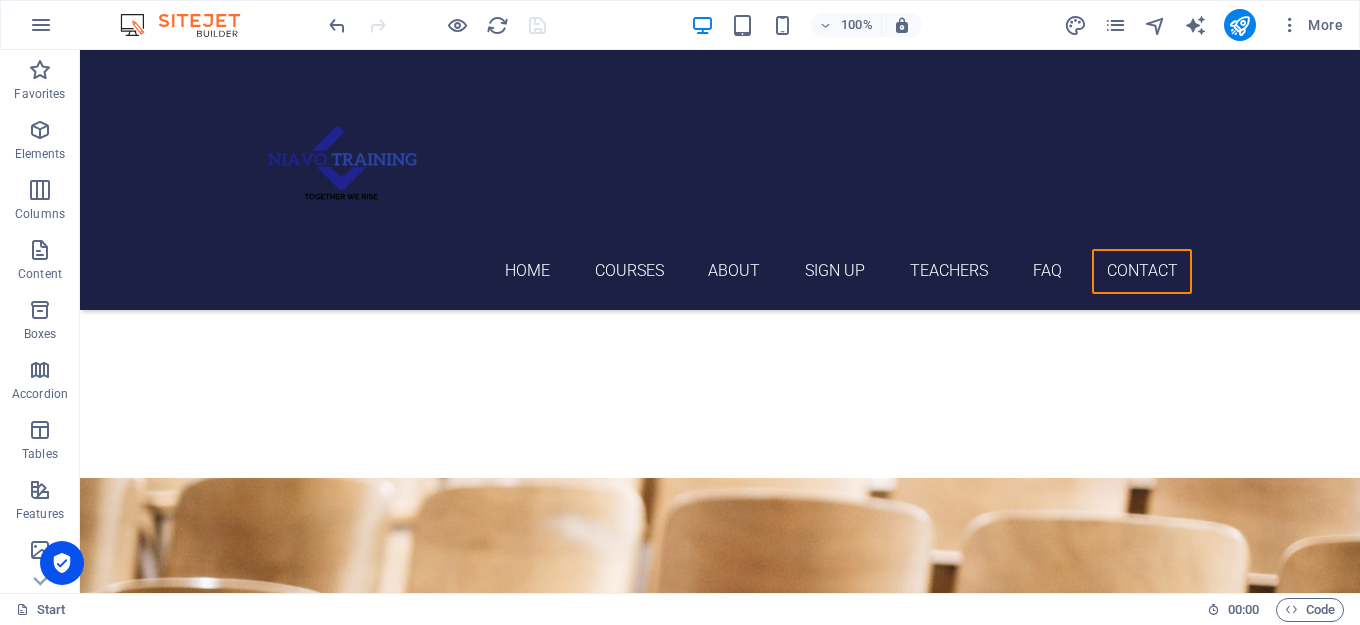 drag, startPoint x: 1355, startPoint y: 87, endPoint x: 1439, endPoint y: 647, distance: 566.26495 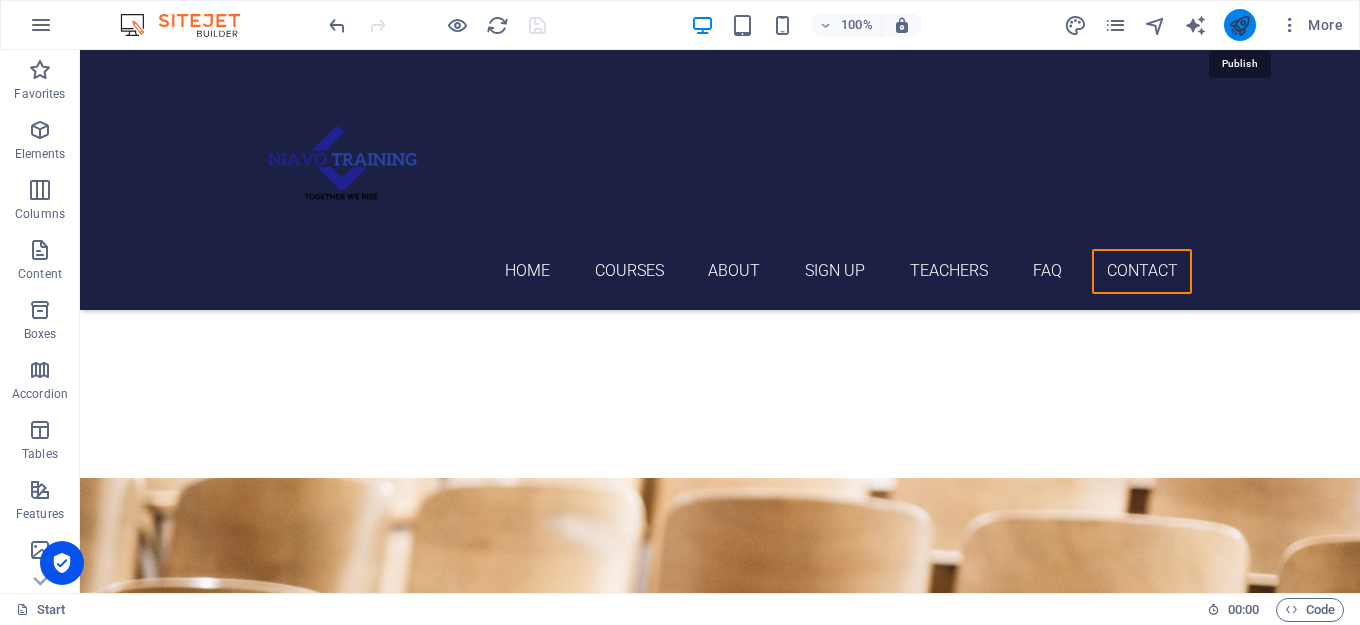 click at bounding box center (1239, 25) 